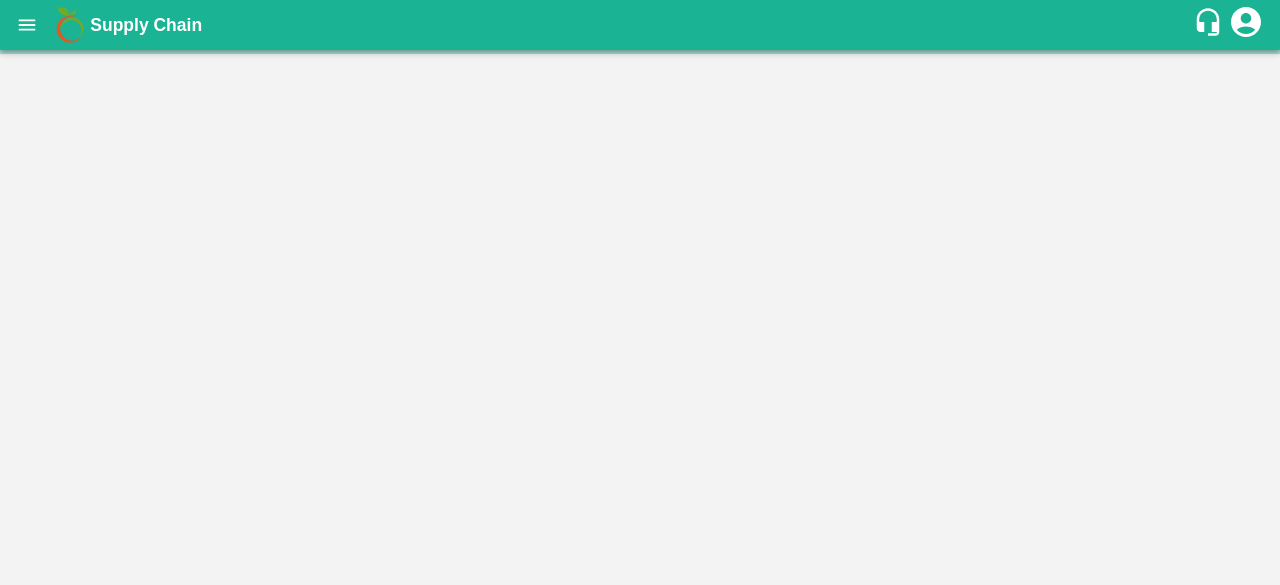 scroll, scrollTop: 0, scrollLeft: 0, axis: both 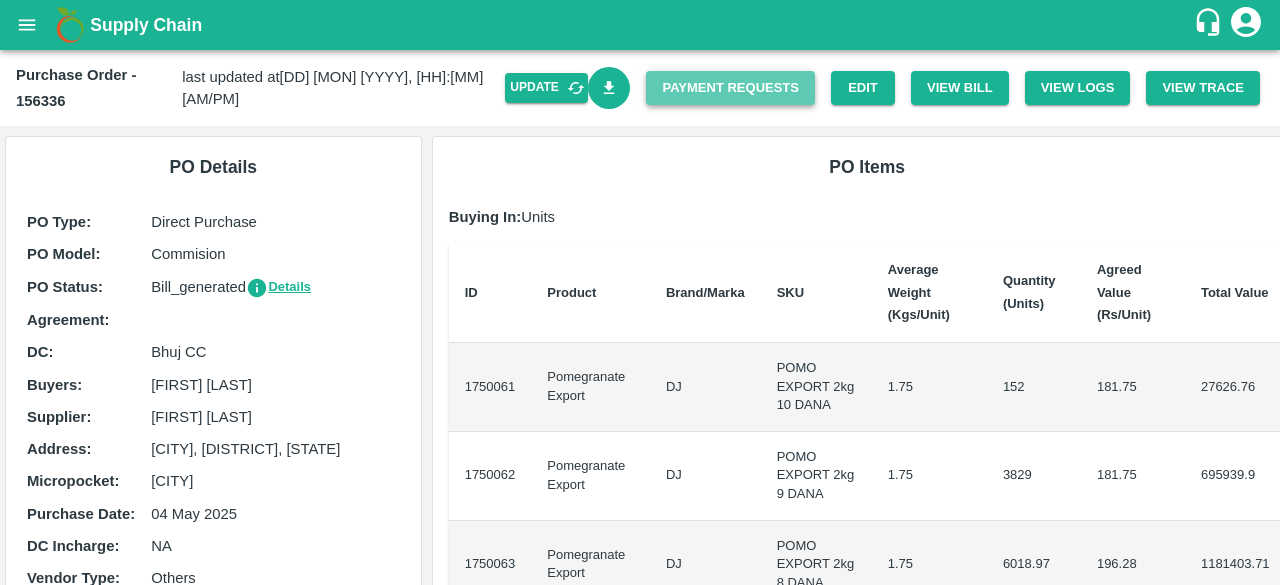 click on "Payment Requests" at bounding box center [730, 88] 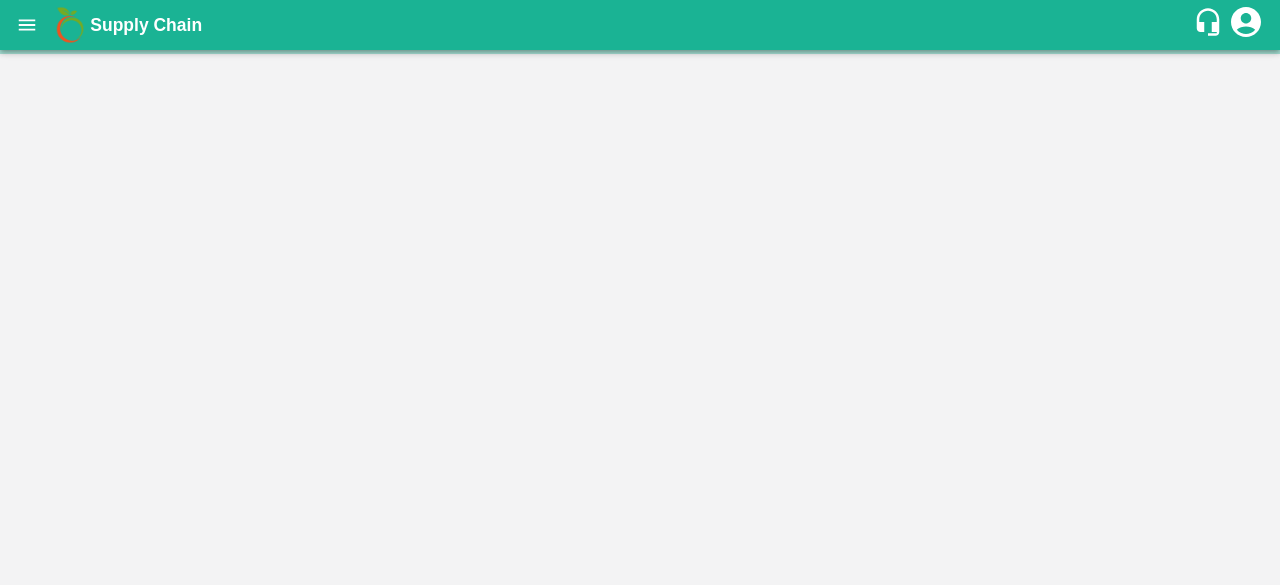scroll, scrollTop: 0, scrollLeft: 0, axis: both 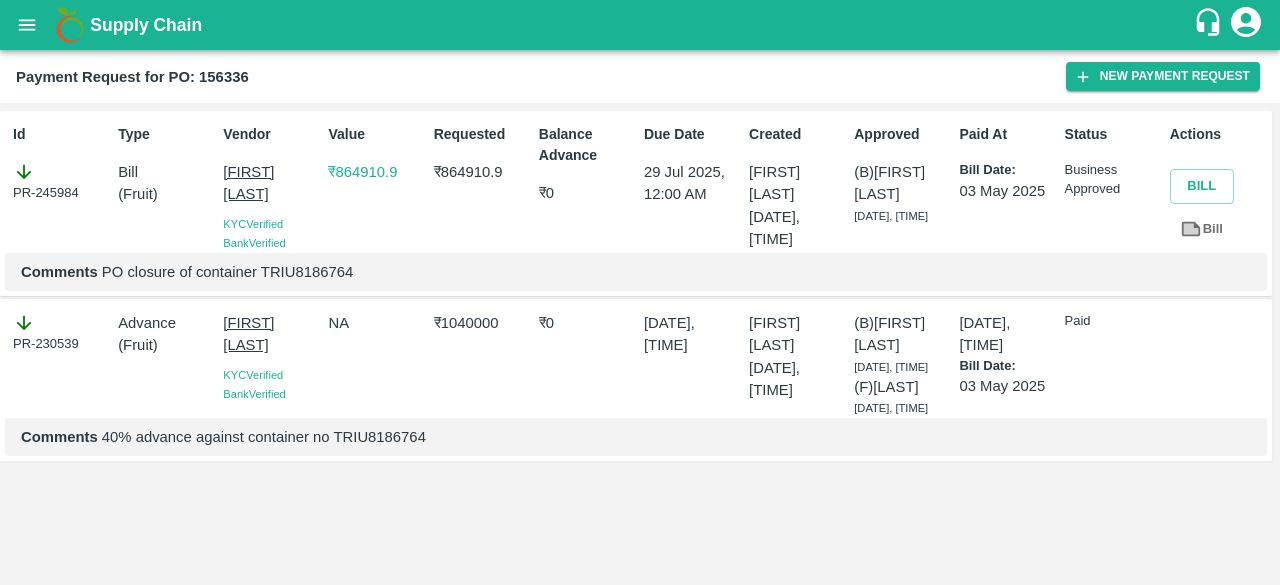 click on "Comments   PO closure of container TRIU8186764" at bounding box center (636, 272) 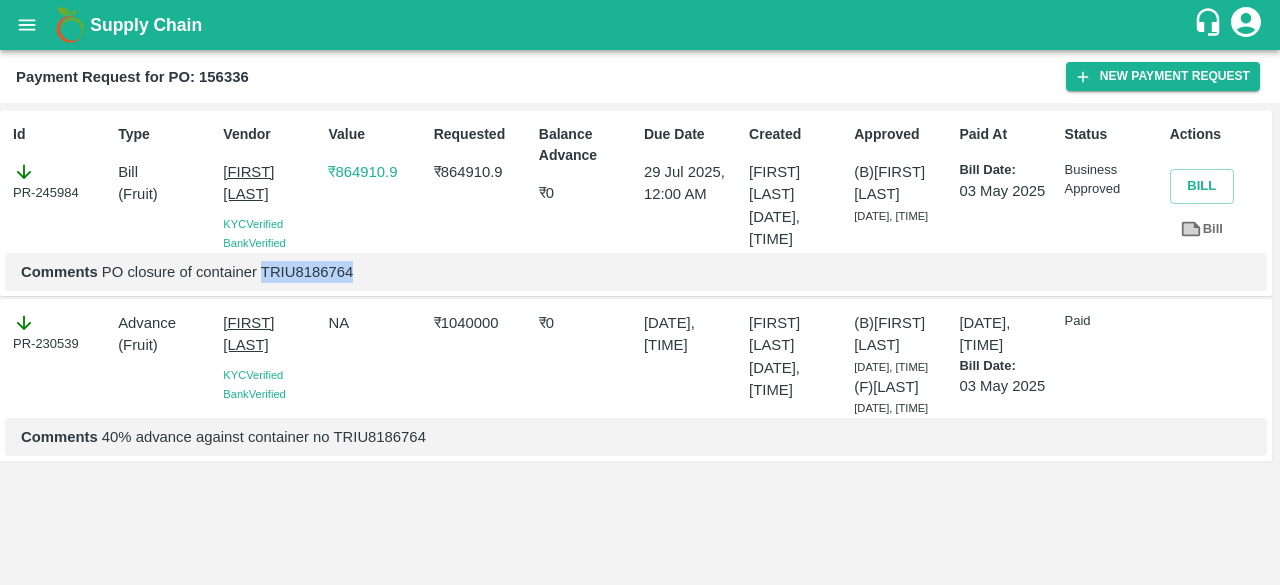 click on "Comments   PO closure of container TRIU8186764" at bounding box center [636, 272] 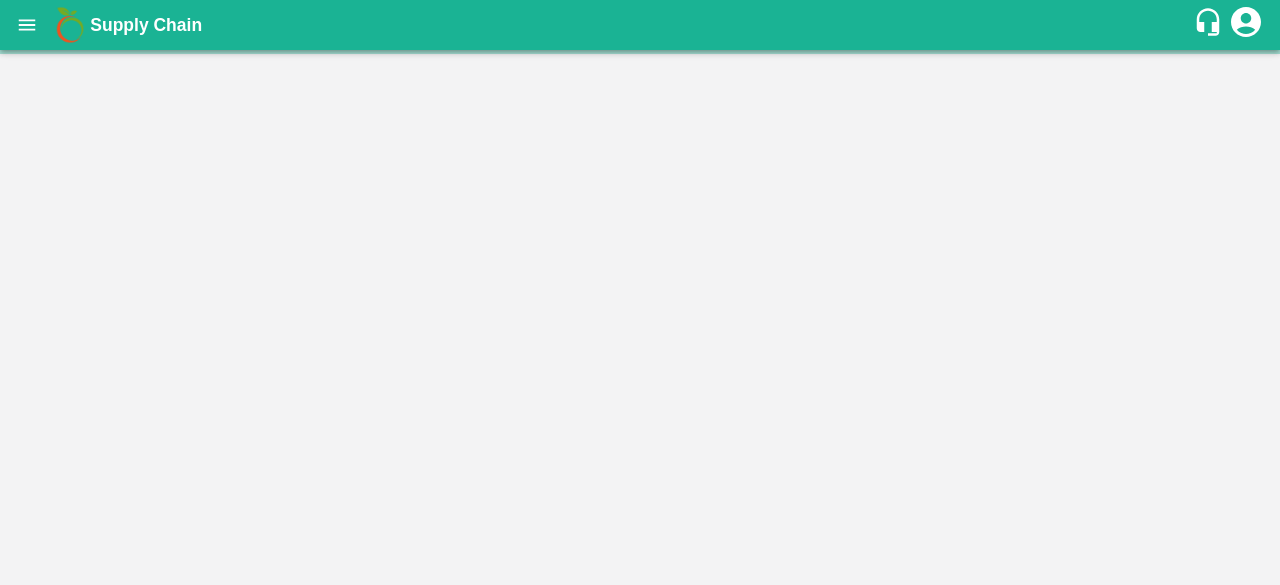scroll, scrollTop: 0, scrollLeft: 0, axis: both 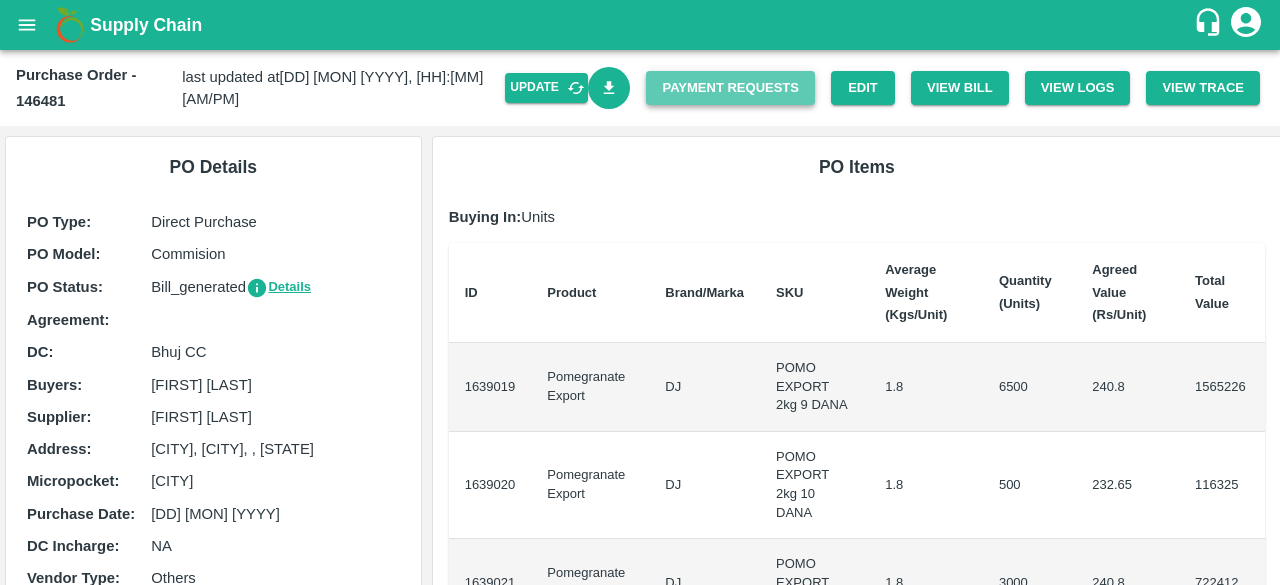 click on "Payment Requests" at bounding box center (730, 88) 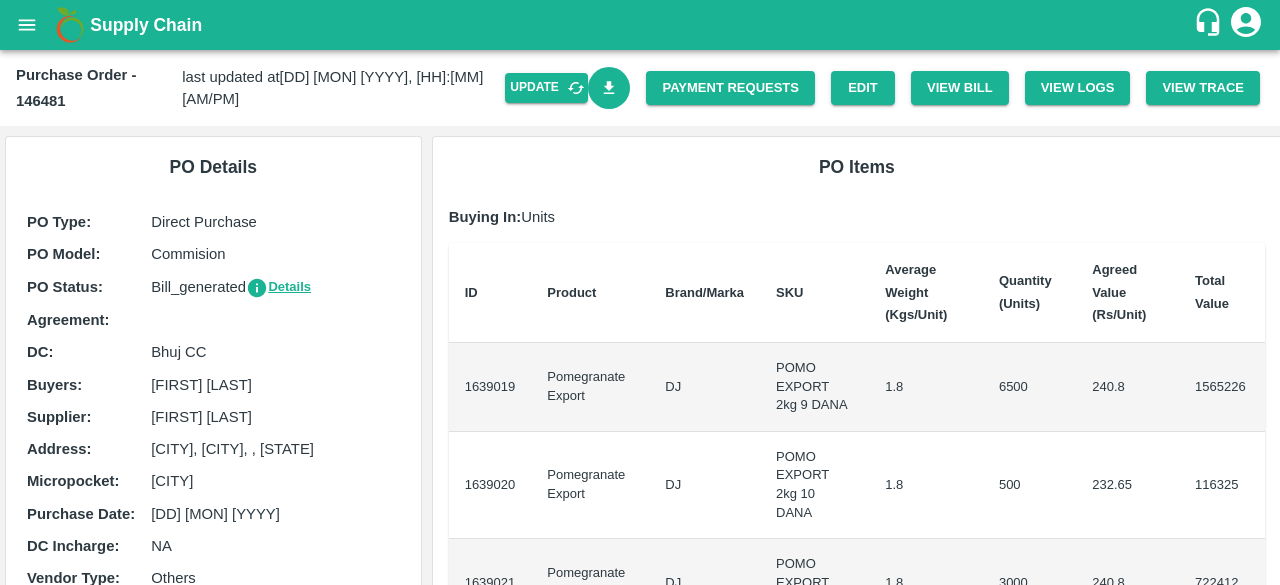 click on "Purchase Order - 146481" at bounding box center (76, 88) 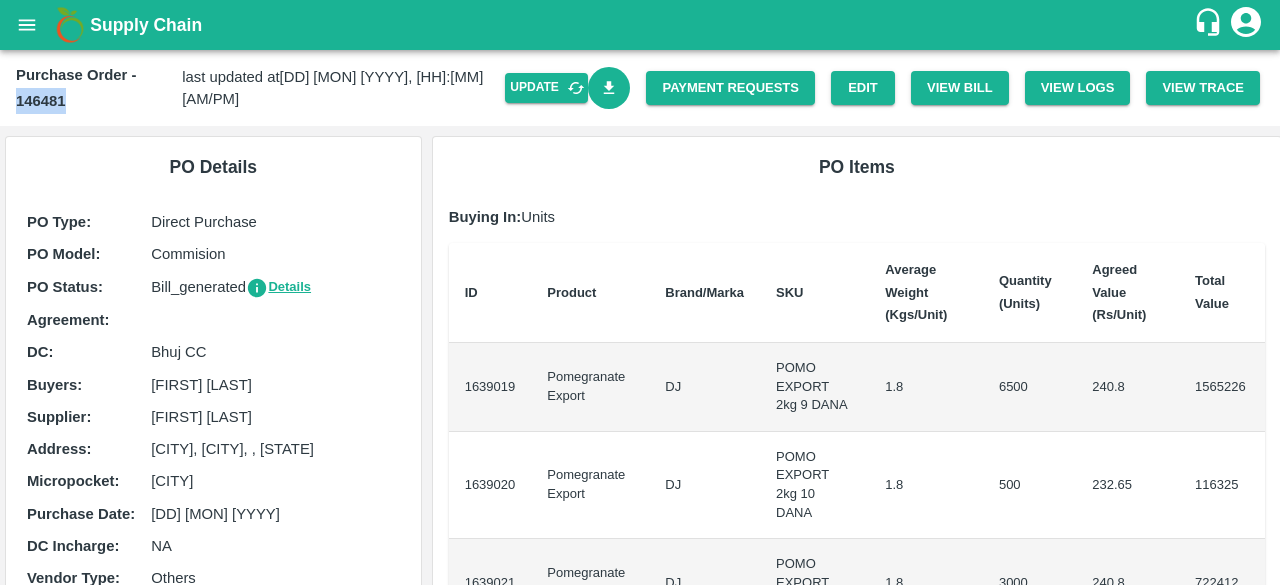 click on "Purchase Order - 146481" at bounding box center (76, 88) 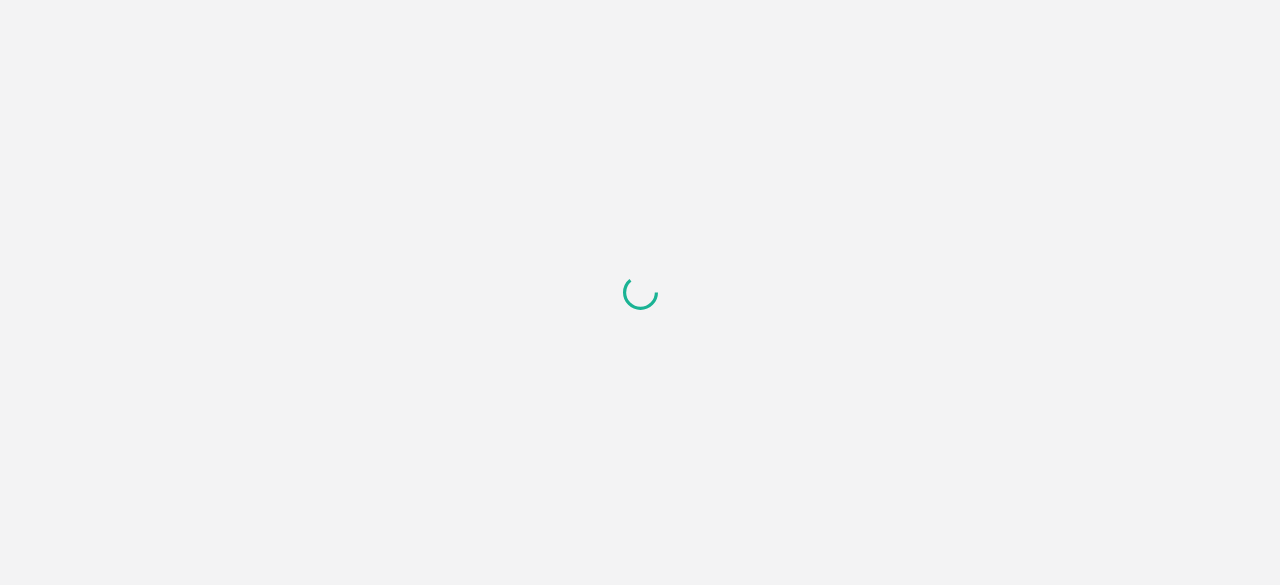 scroll, scrollTop: 0, scrollLeft: 0, axis: both 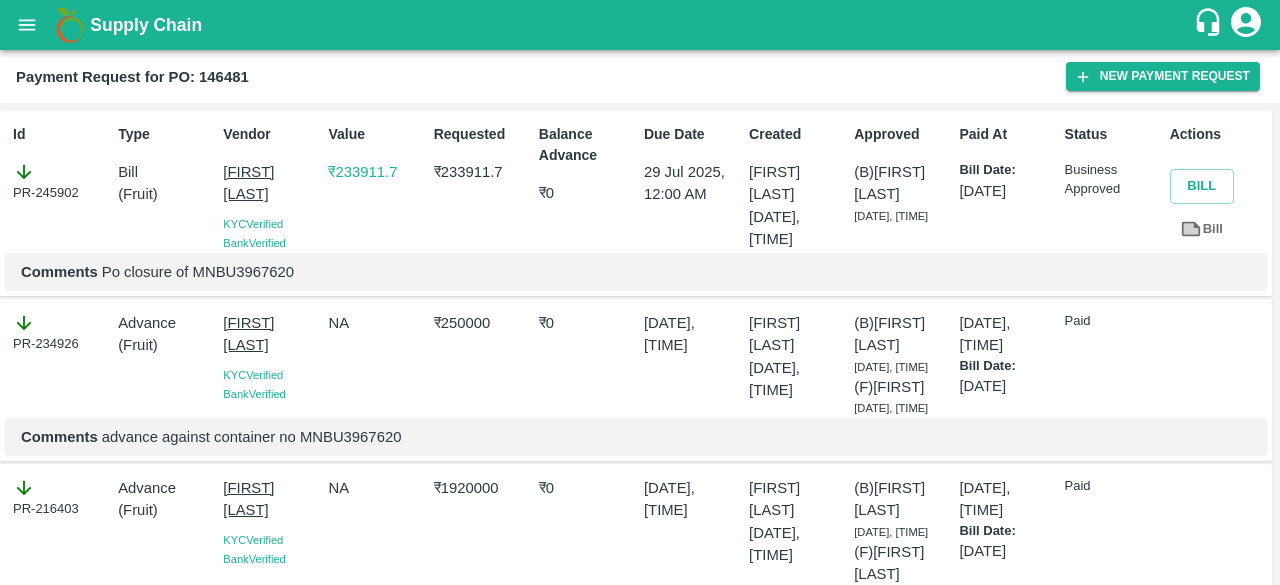 click on "Payment Request for PO: 146481" at bounding box center [132, 77] 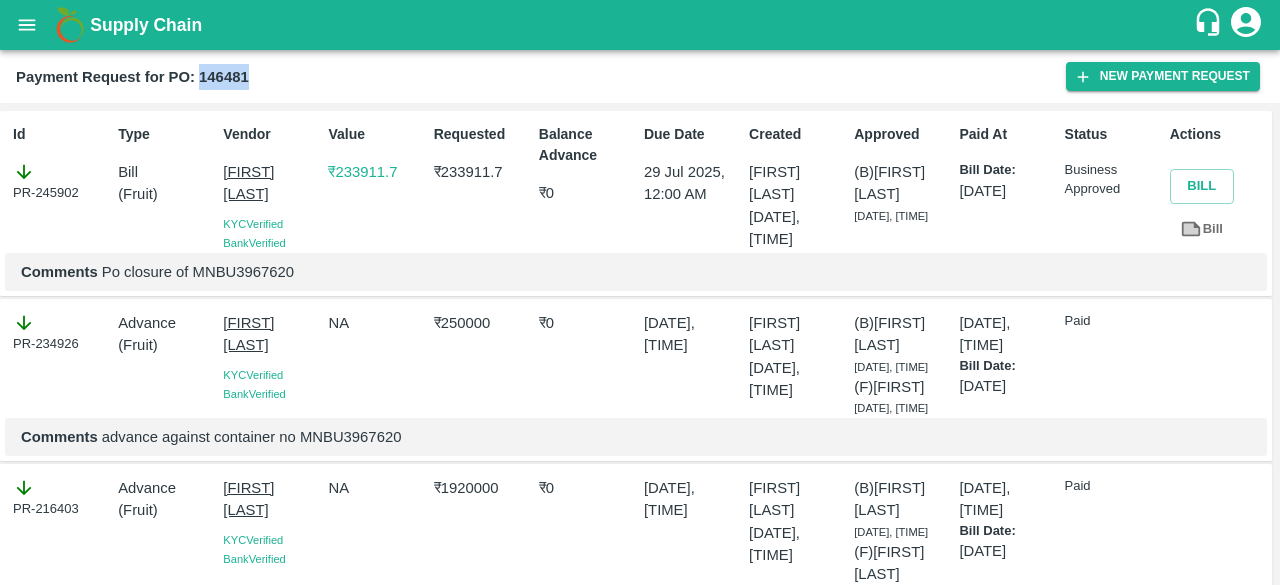 copy on "146481" 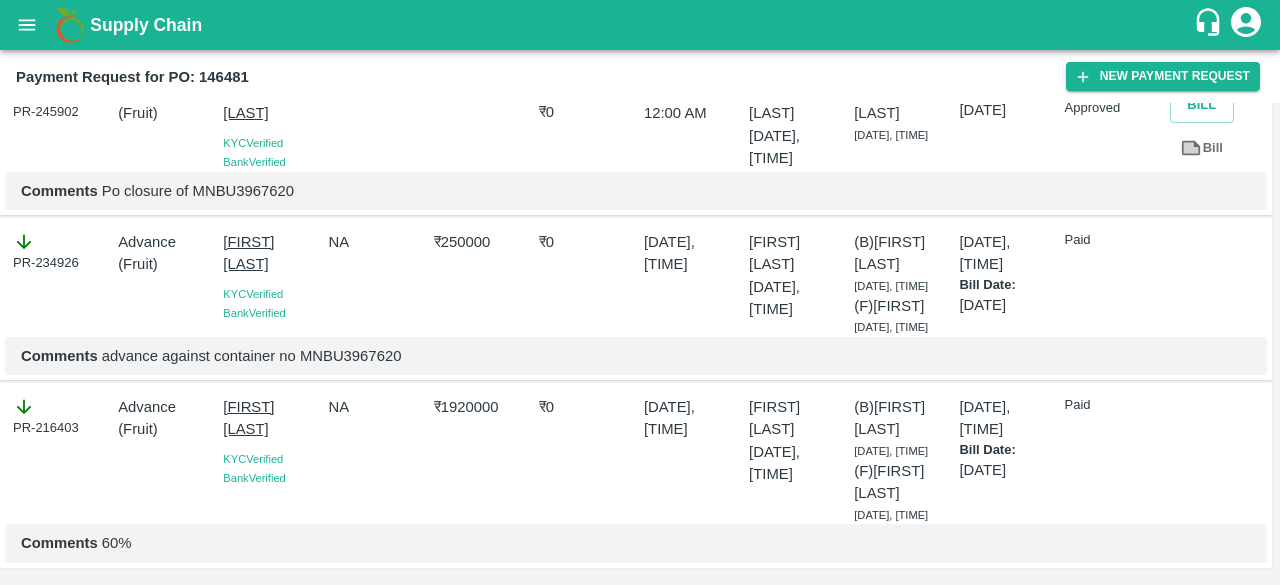 click on "₹  1920000" at bounding box center (478, 456) 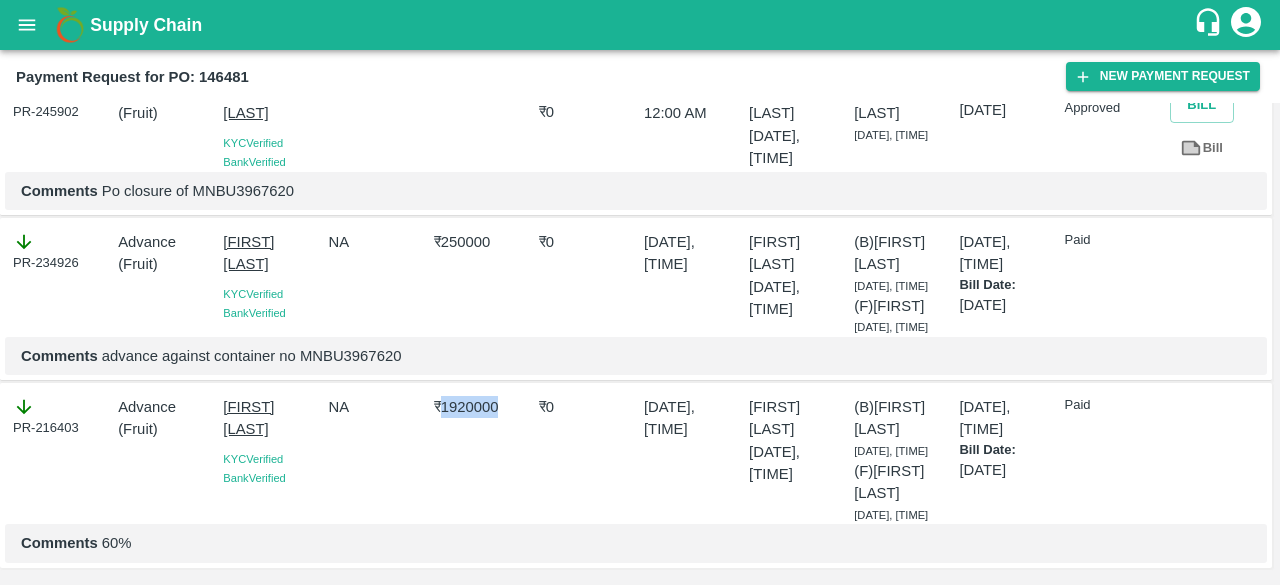 click on "₹  1920000" at bounding box center (478, 456) 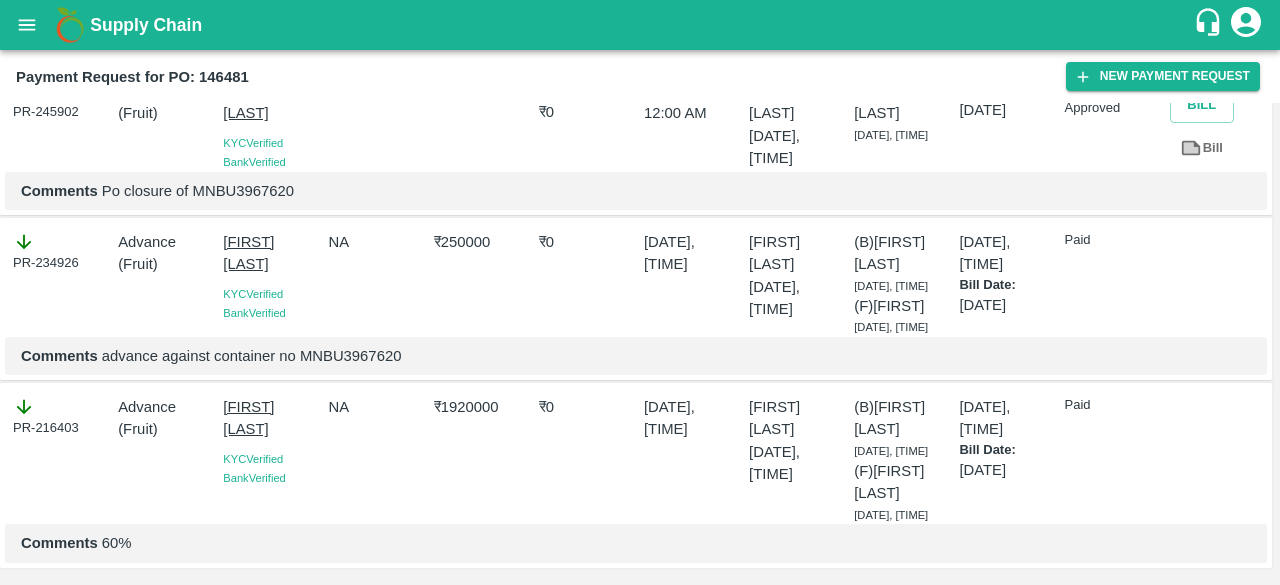 click on "₹  250000" at bounding box center (478, 280) 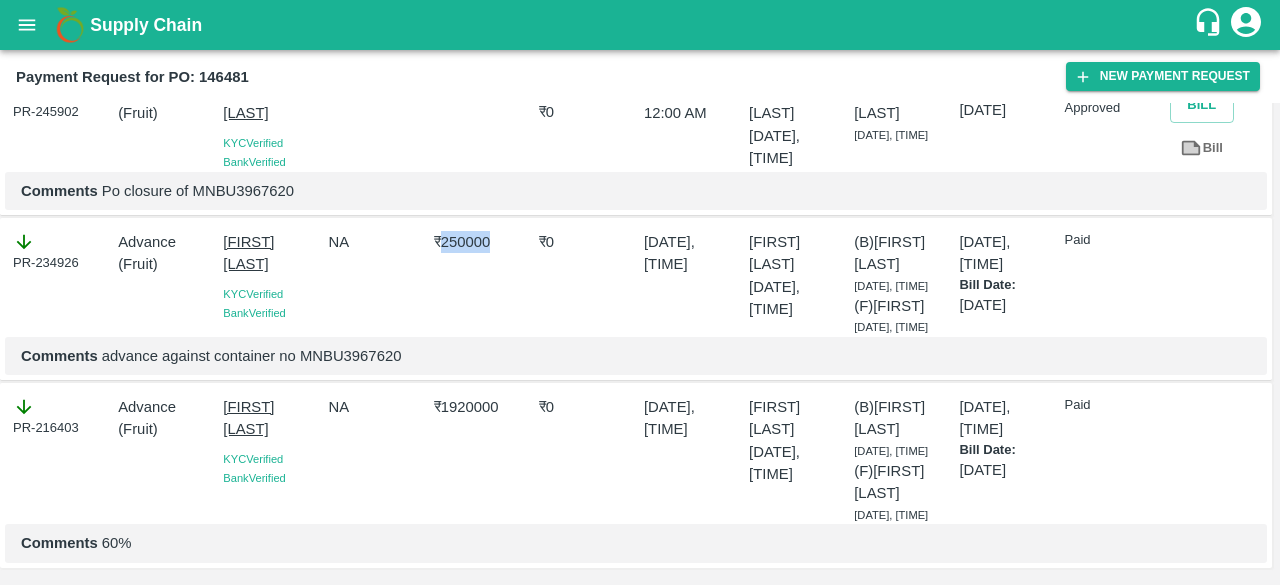 copy on "250000" 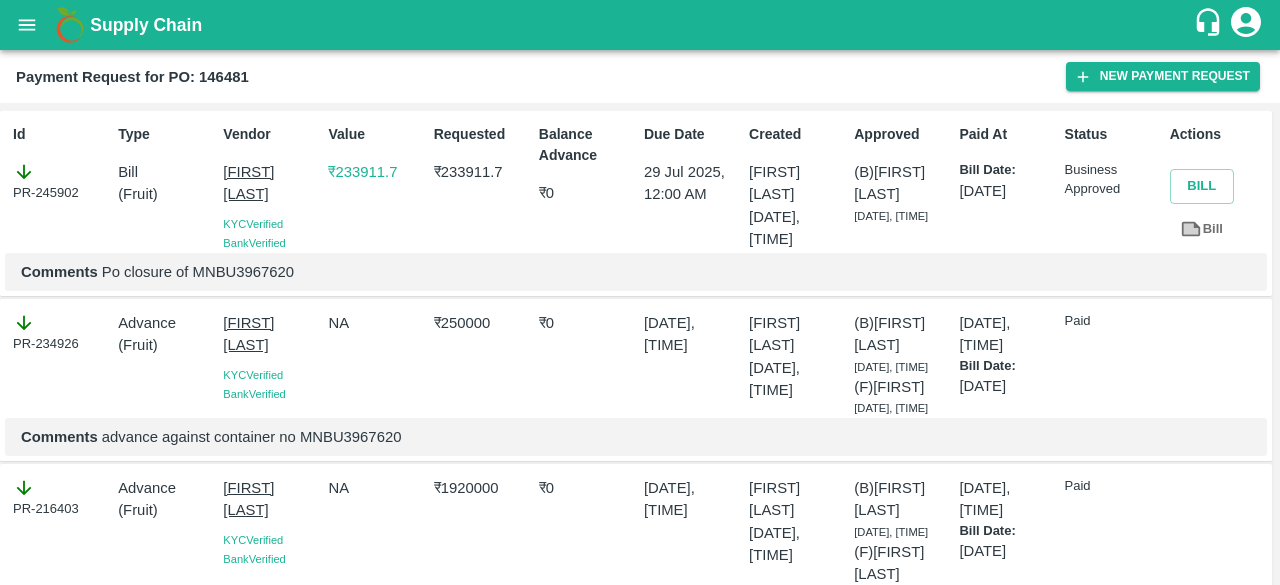 click on "₹  233911.7" at bounding box center (482, 172) 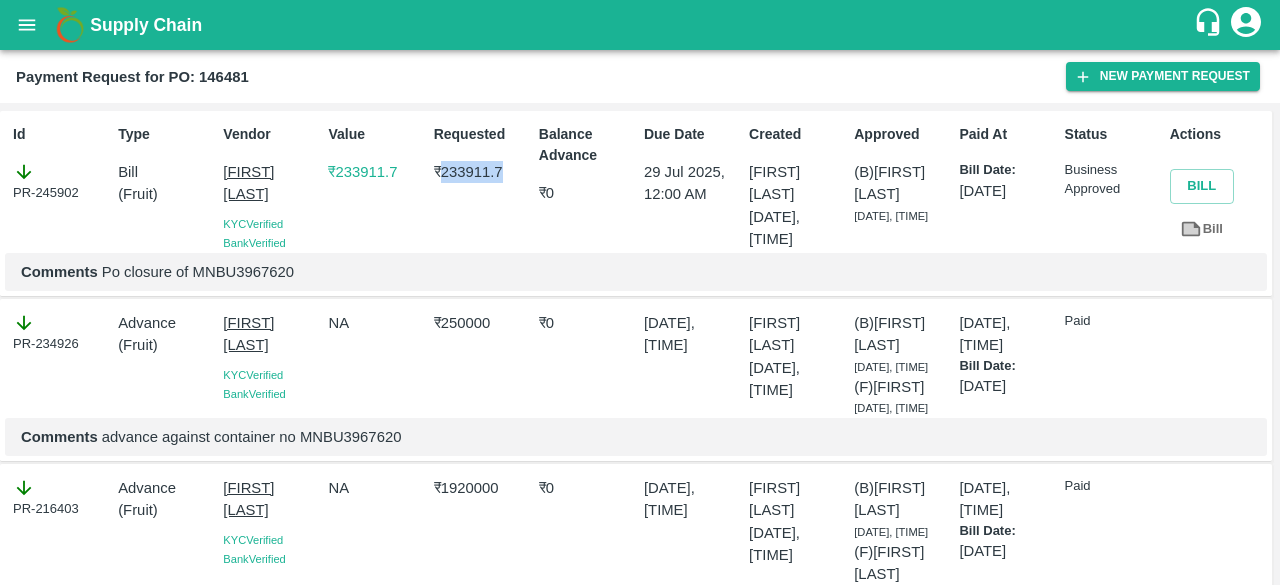 click on "₹  233911.7" at bounding box center [482, 172] 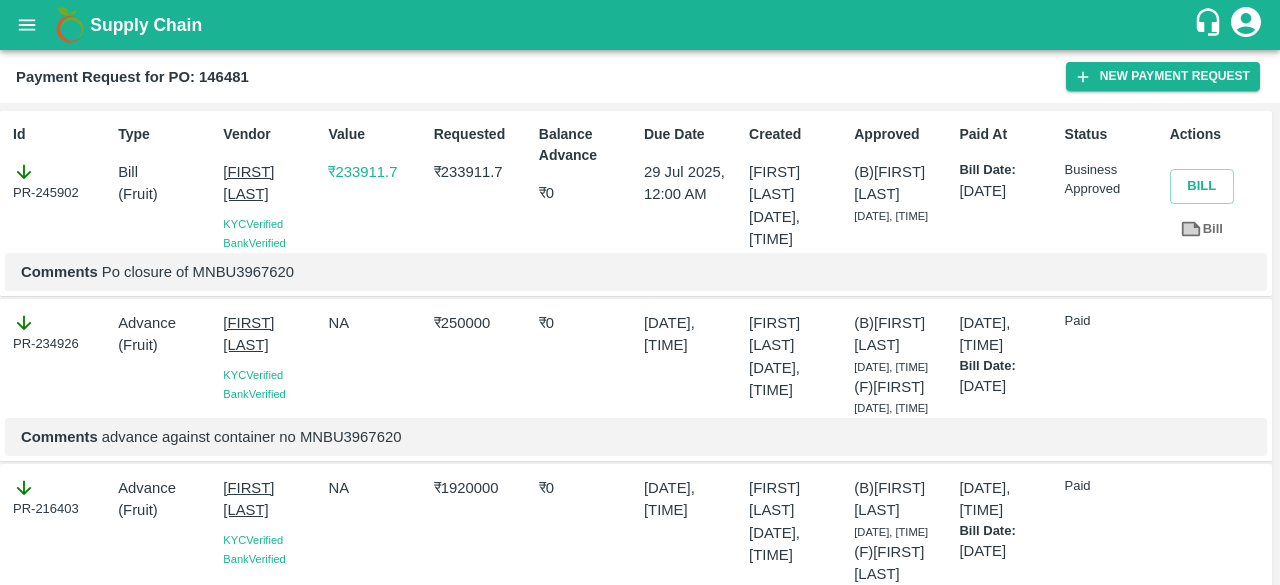 click on "PR-245902" at bounding box center (61, 182) 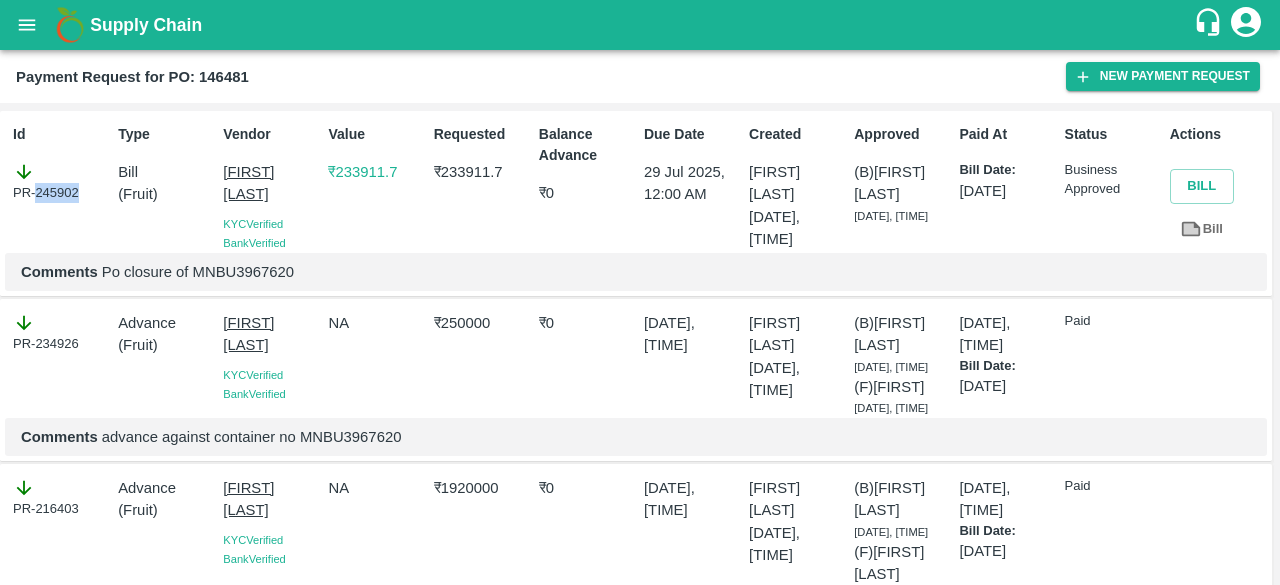click on "PR-245902" at bounding box center (61, 182) 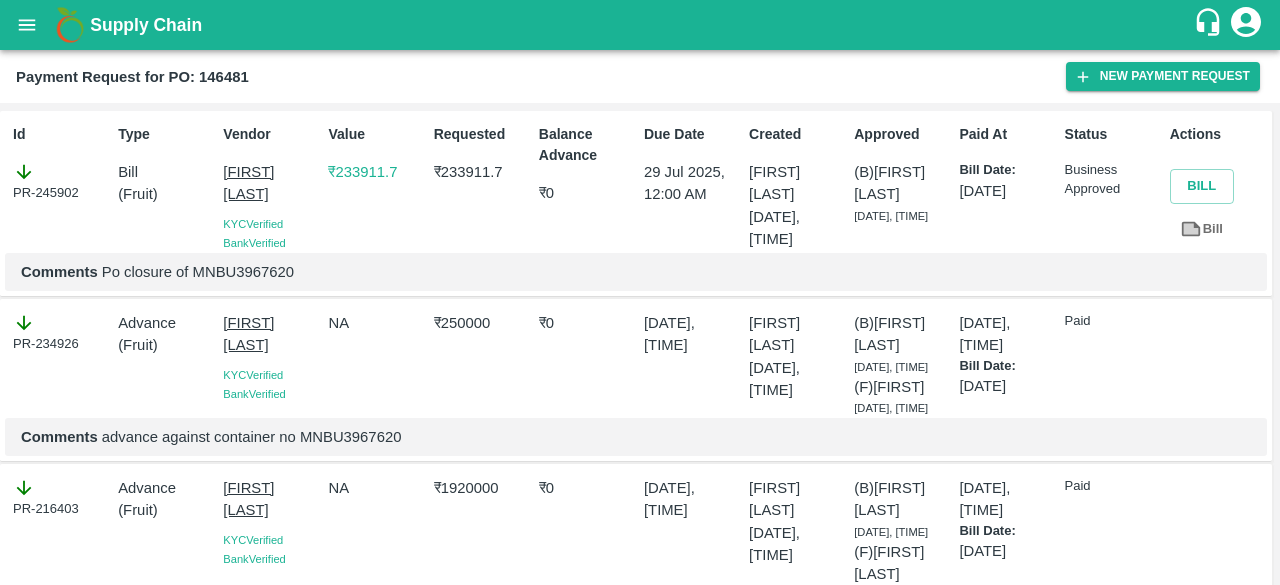 click on "Comments   advance against container no MNBU3967620" at bounding box center (636, 437) 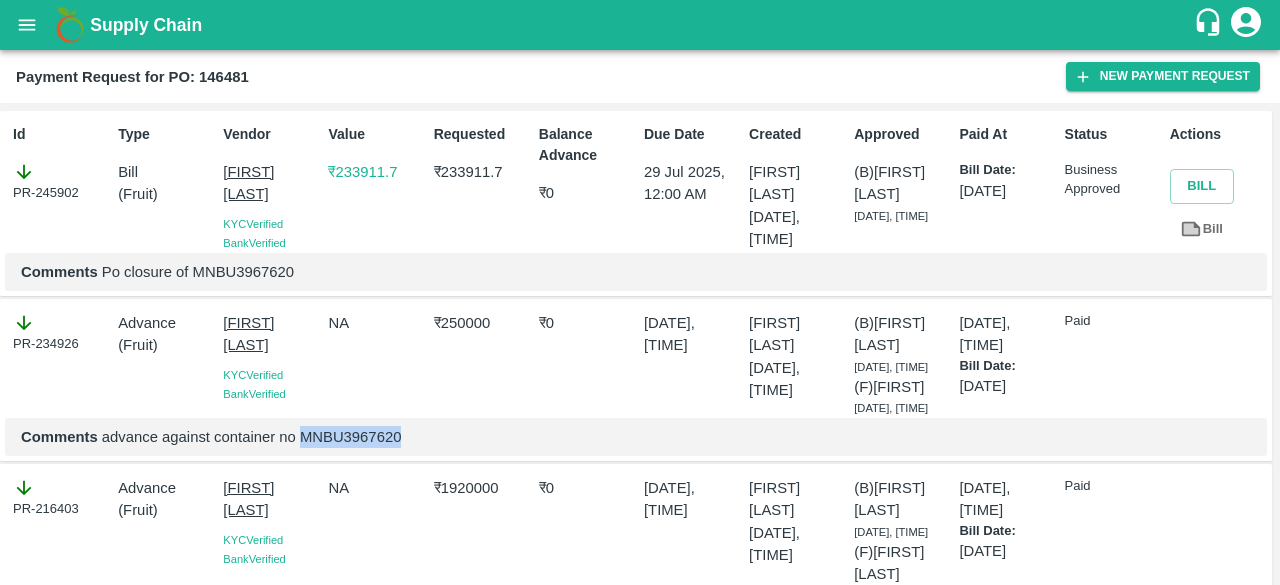 copy on "MNBU3967620" 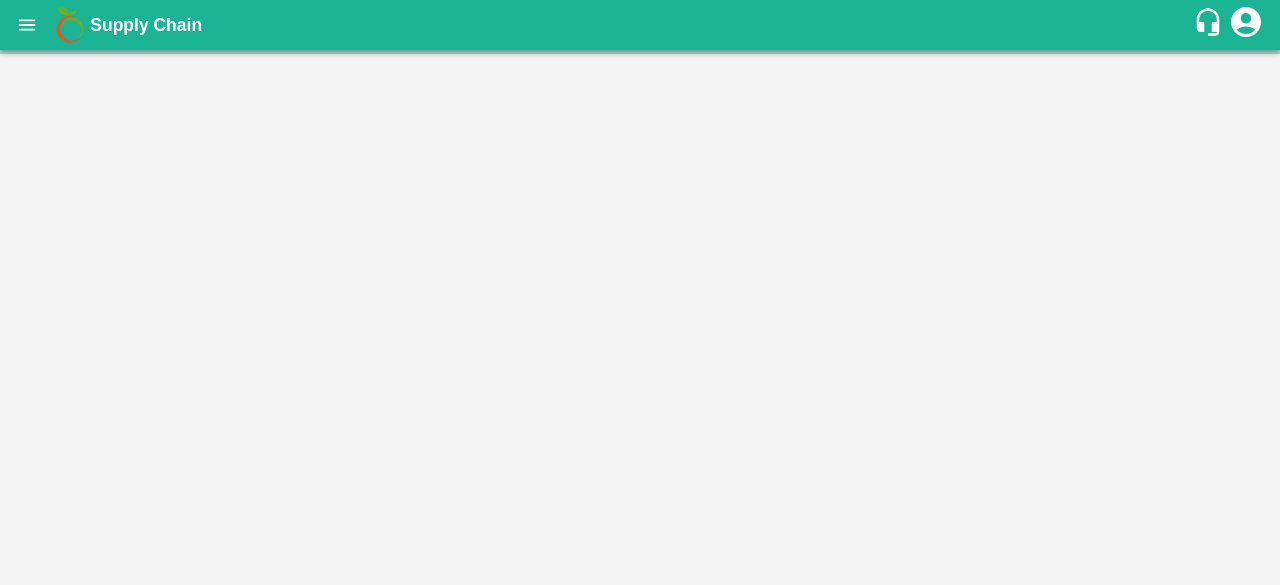 scroll, scrollTop: 0, scrollLeft: 0, axis: both 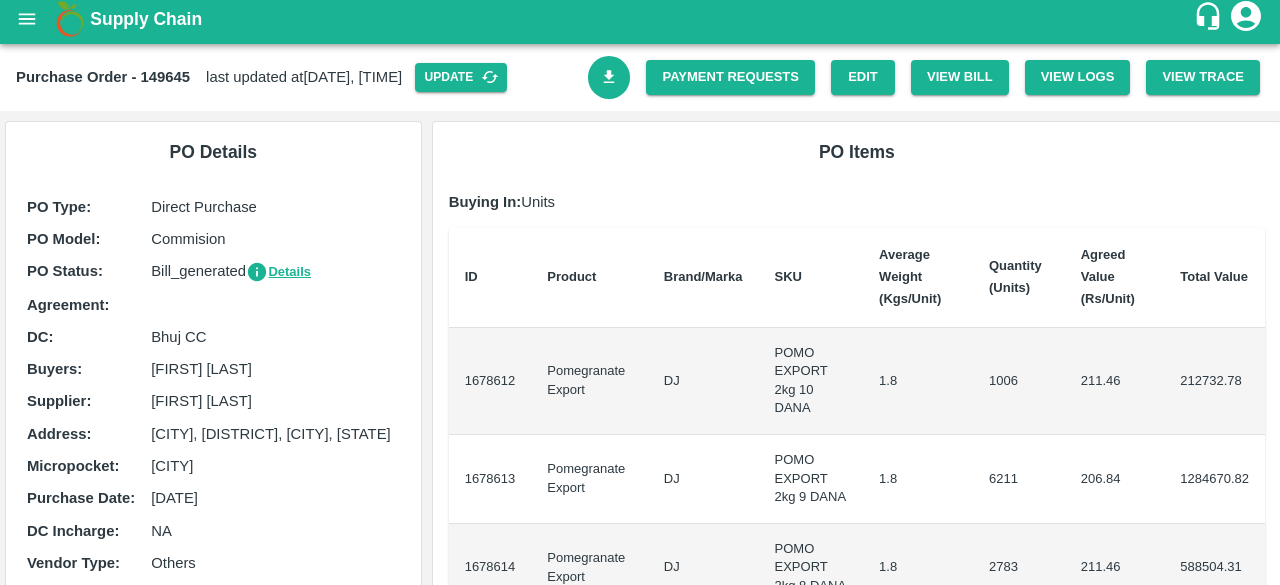 click on "Purchase Order - 149645" at bounding box center [103, 77] 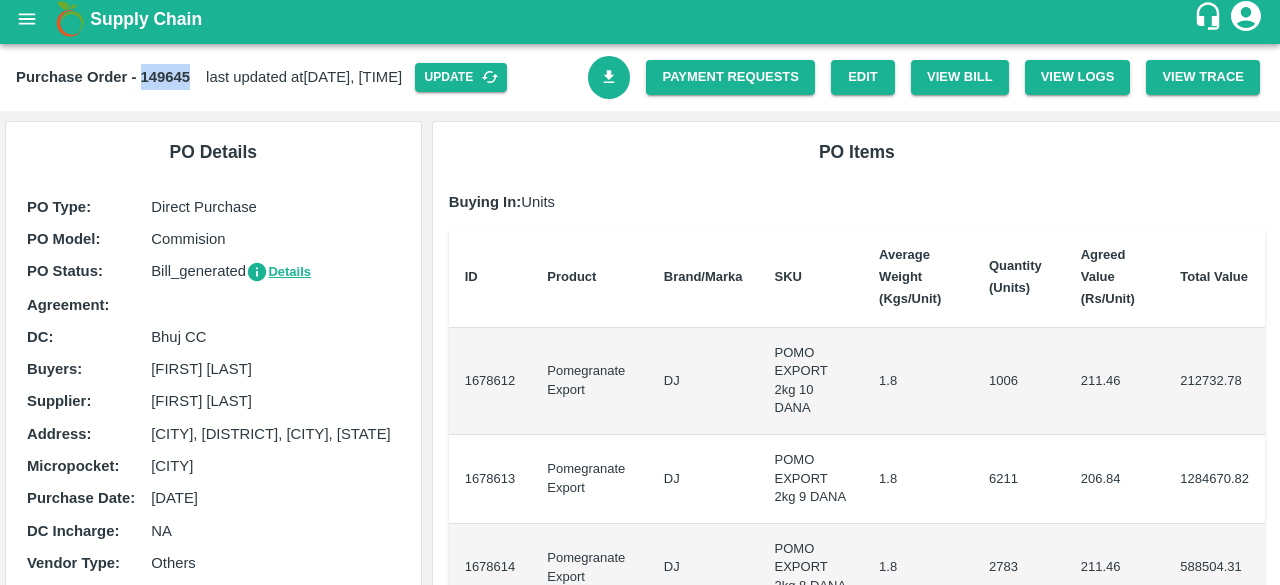 copy on "149645" 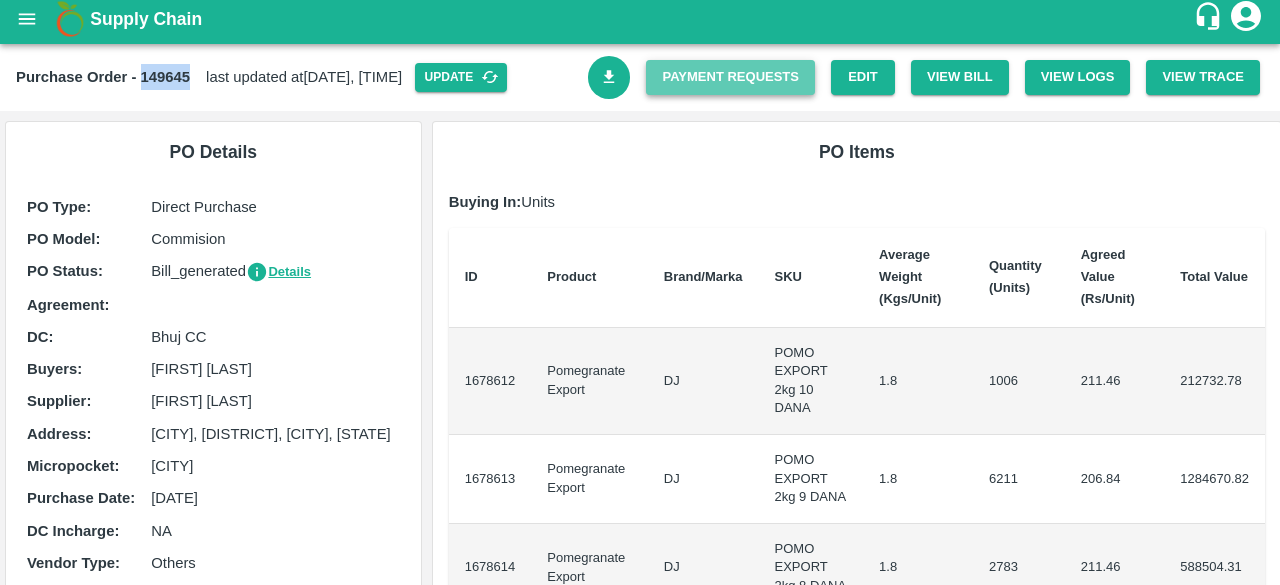 click on "Payment Requests" at bounding box center (730, 77) 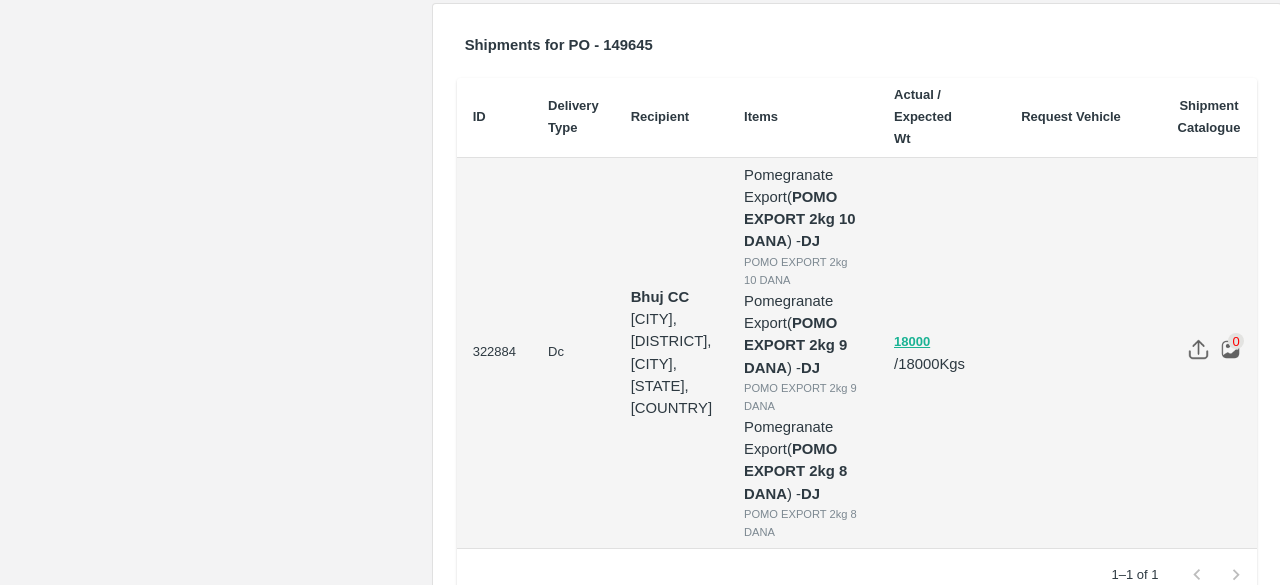 scroll, scrollTop: 849, scrollLeft: 0, axis: vertical 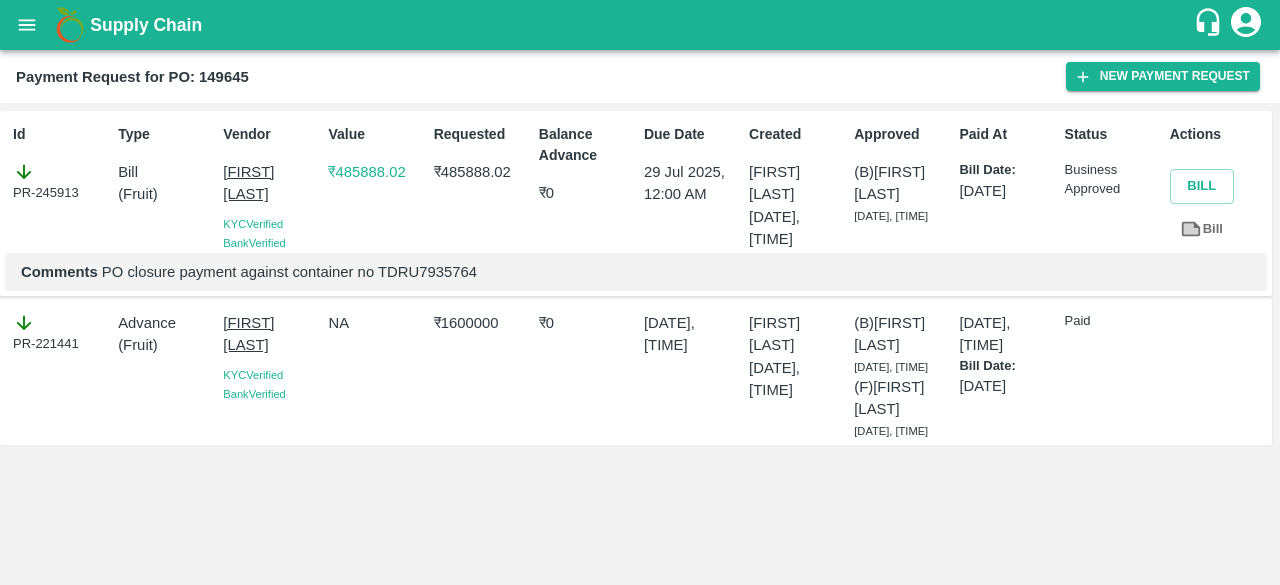 click on "₹  1600000" at bounding box center (482, 323) 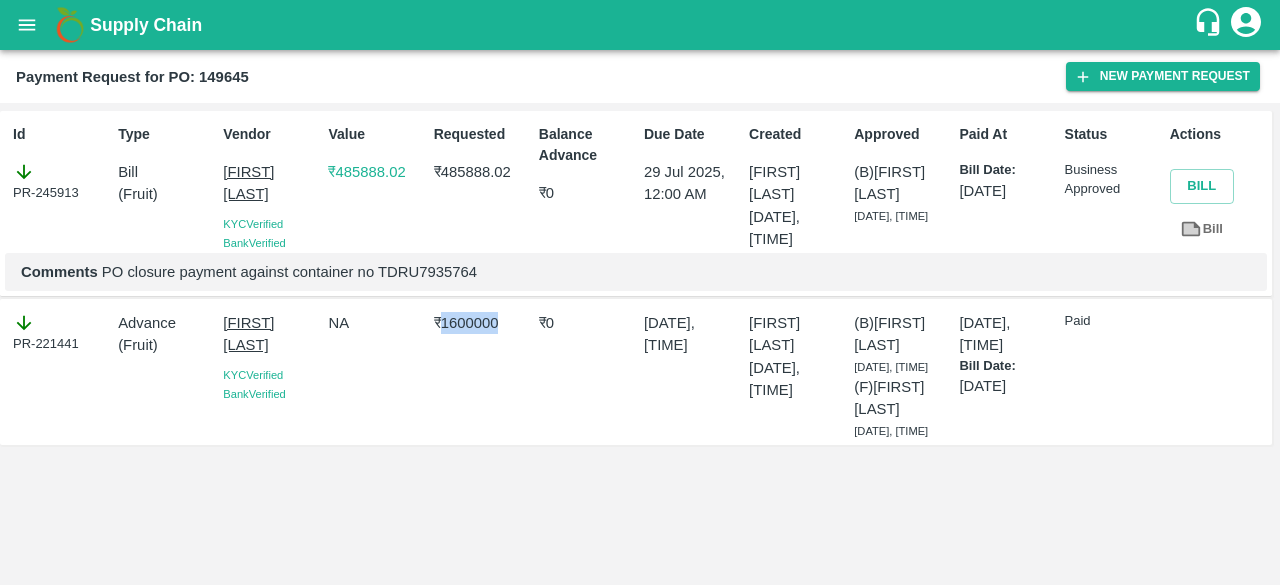 copy on "1600000" 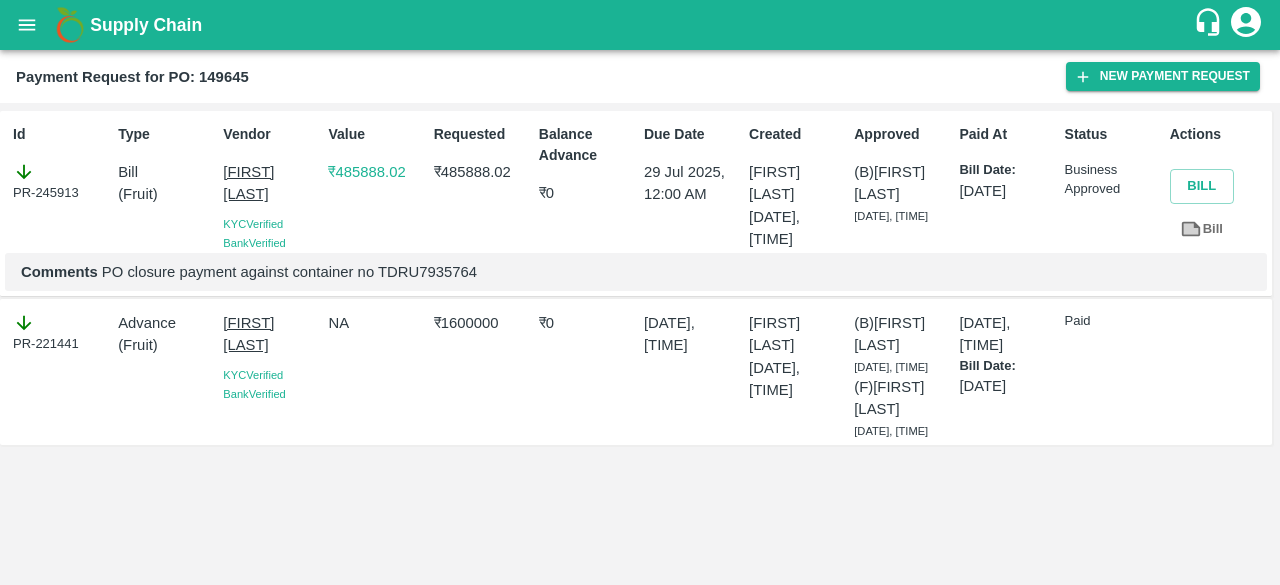 click on "₹  485888.02" at bounding box center [482, 172] 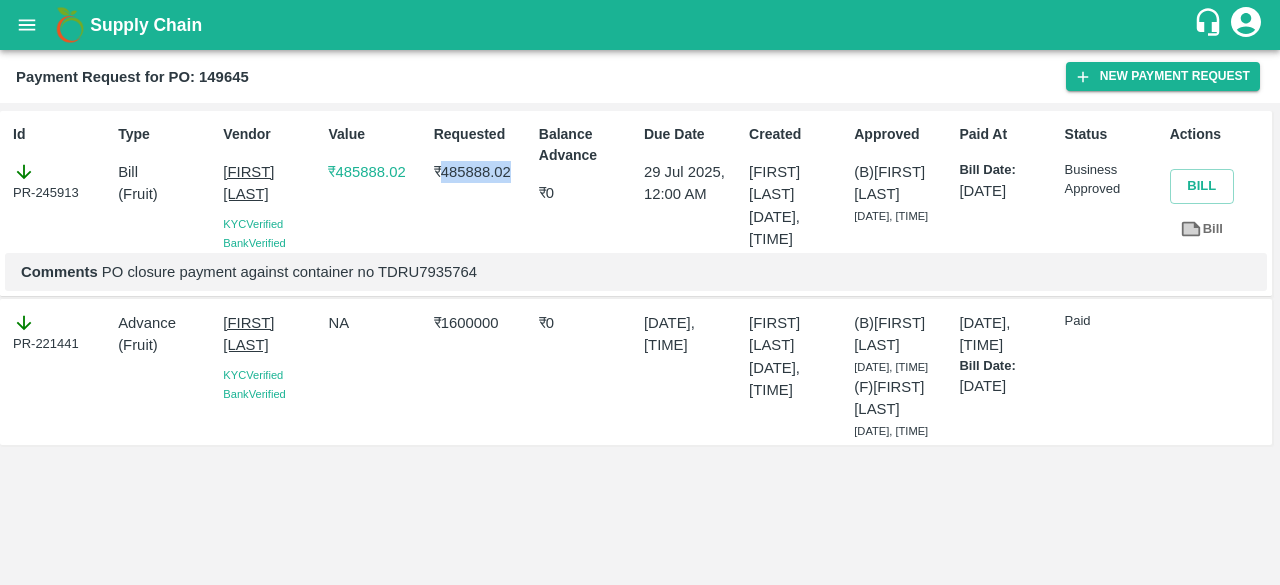 copy on "485888.02" 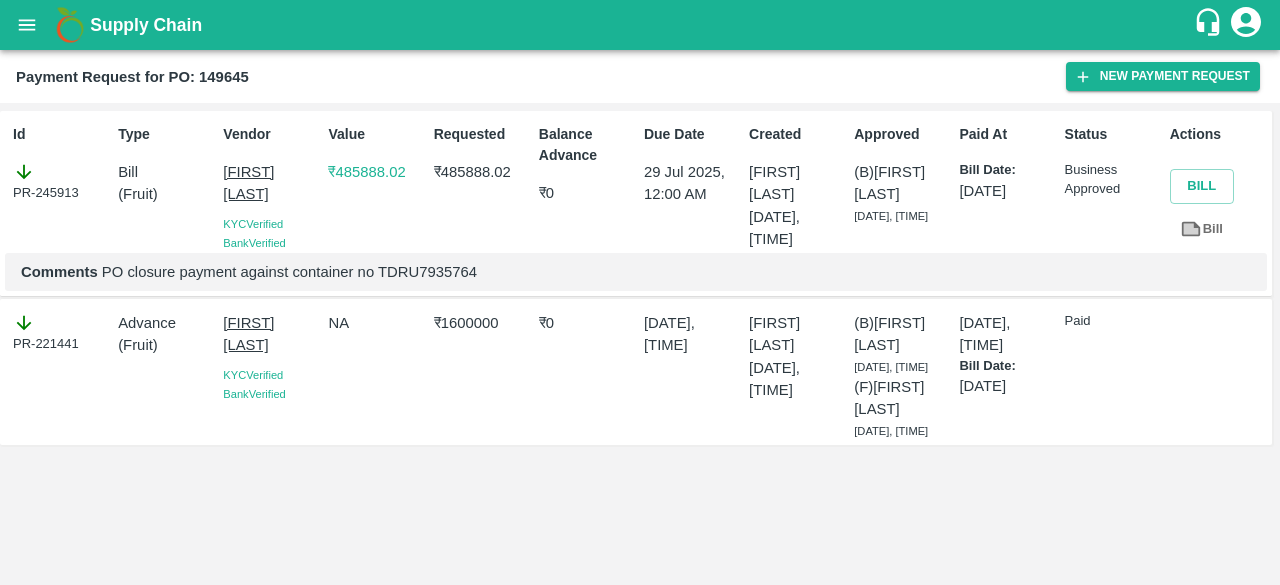 click on "Comments   PO closure payment against container no TDRU7935764" at bounding box center [636, 272] 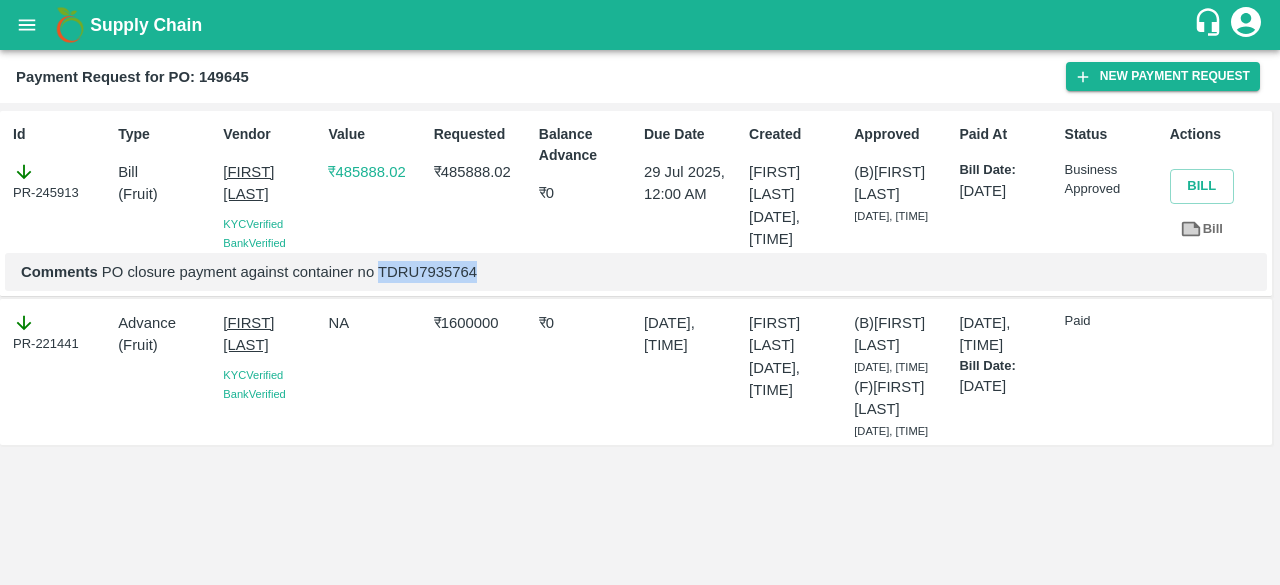 copy on "TDRU7935764" 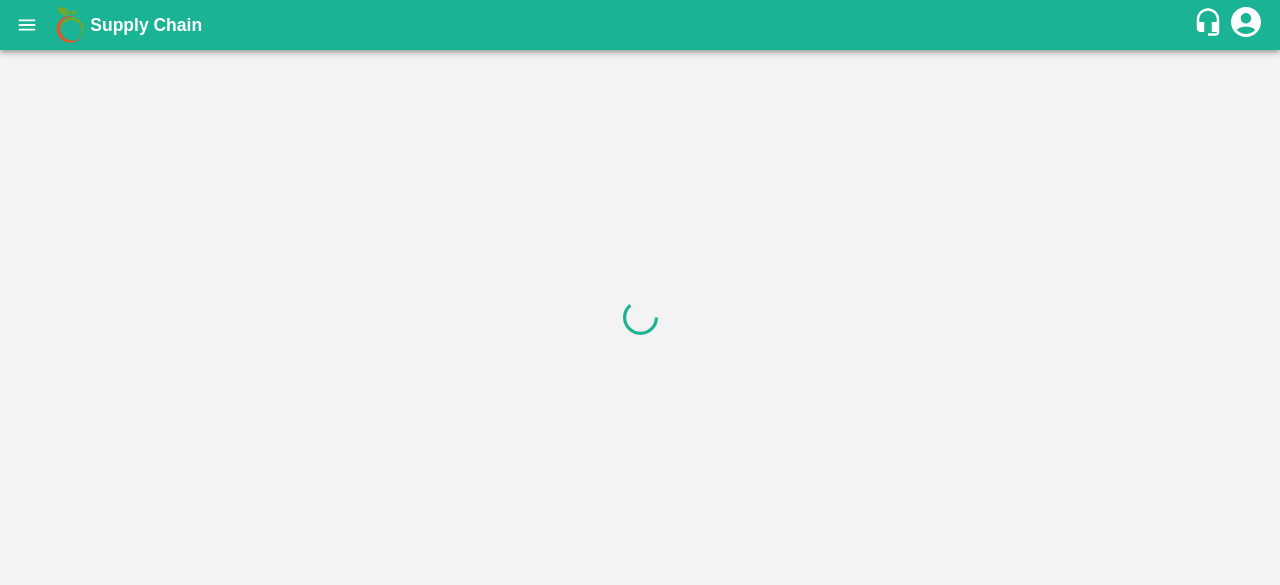 scroll, scrollTop: 0, scrollLeft: 0, axis: both 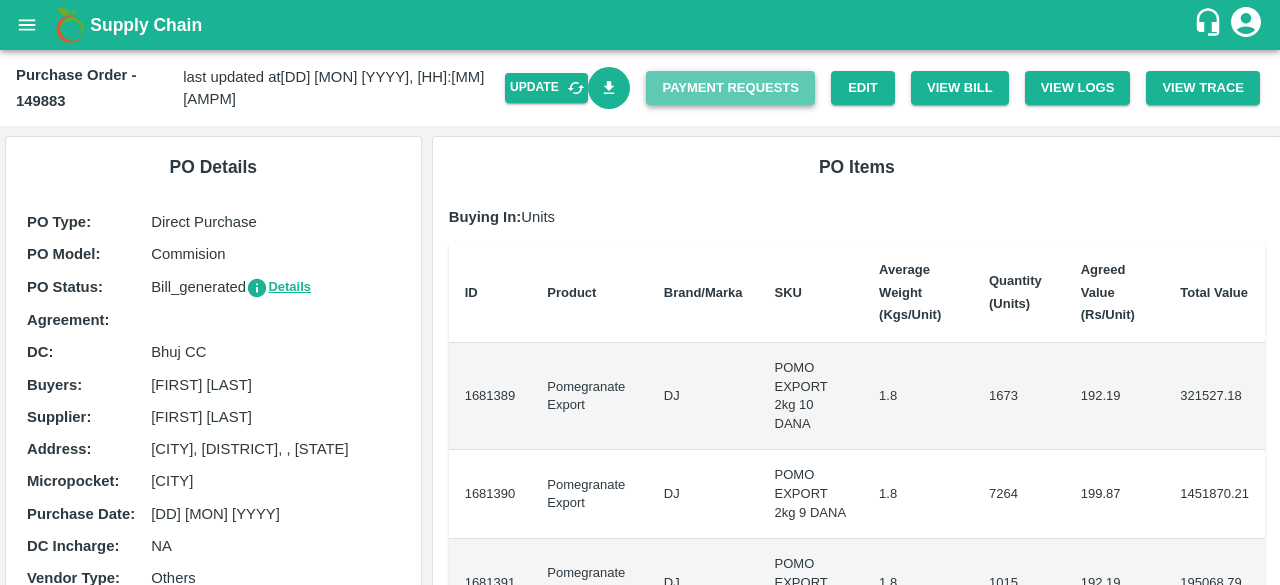 click on "Payment Requests" at bounding box center [730, 88] 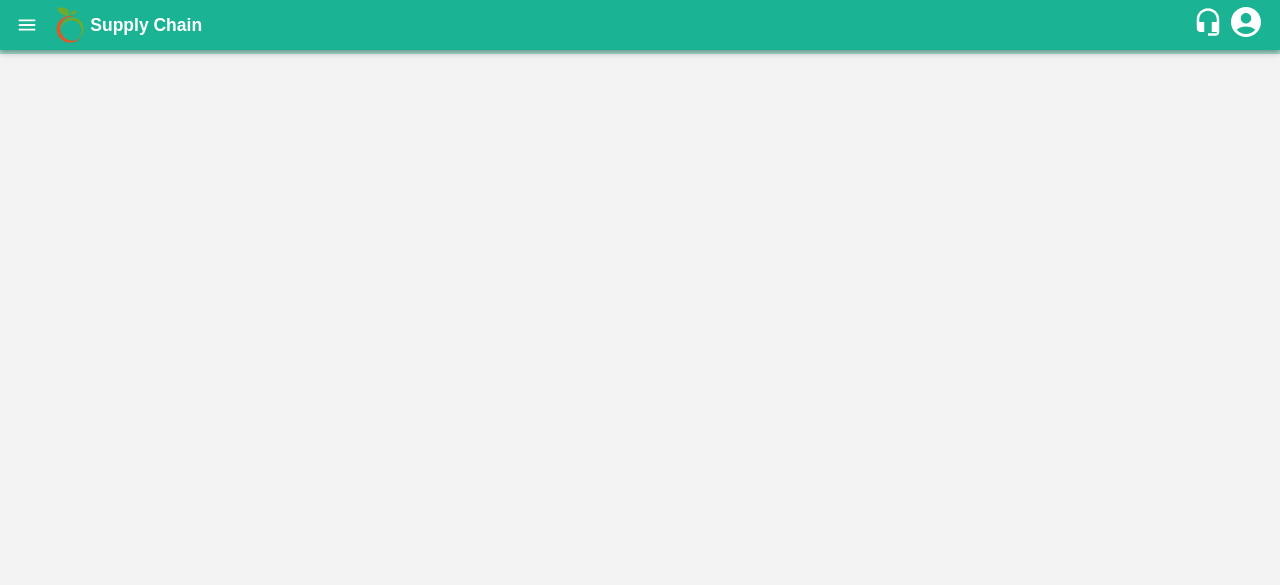 scroll, scrollTop: 0, scrollLeft: 0, axis: both 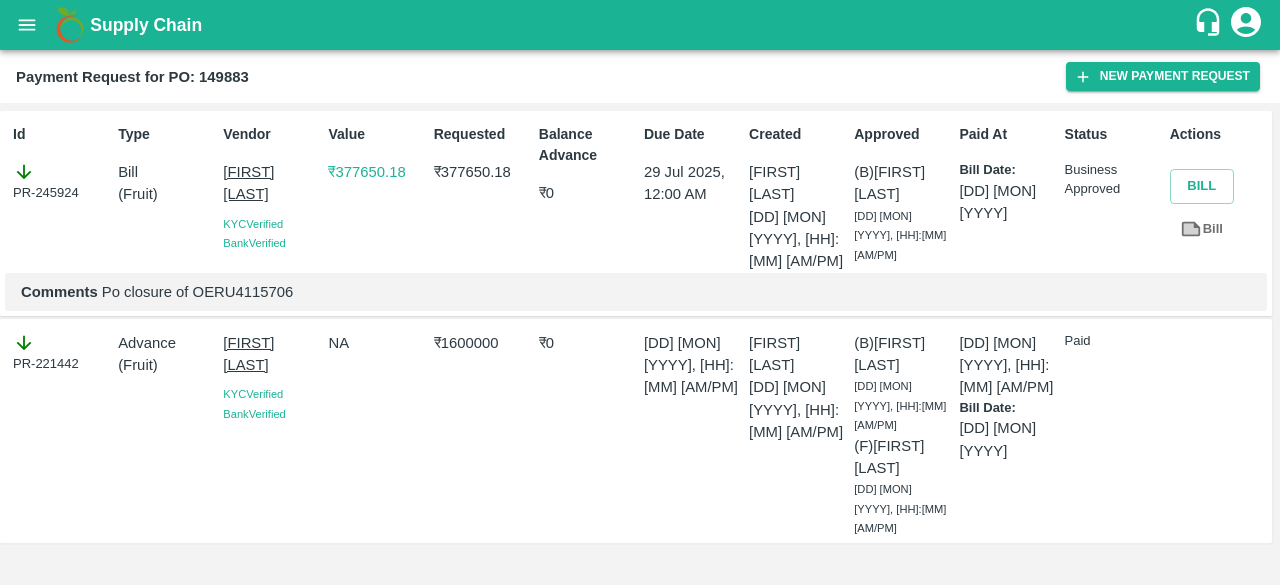 click on "₹  1600000" at bounding box center [482, 343] 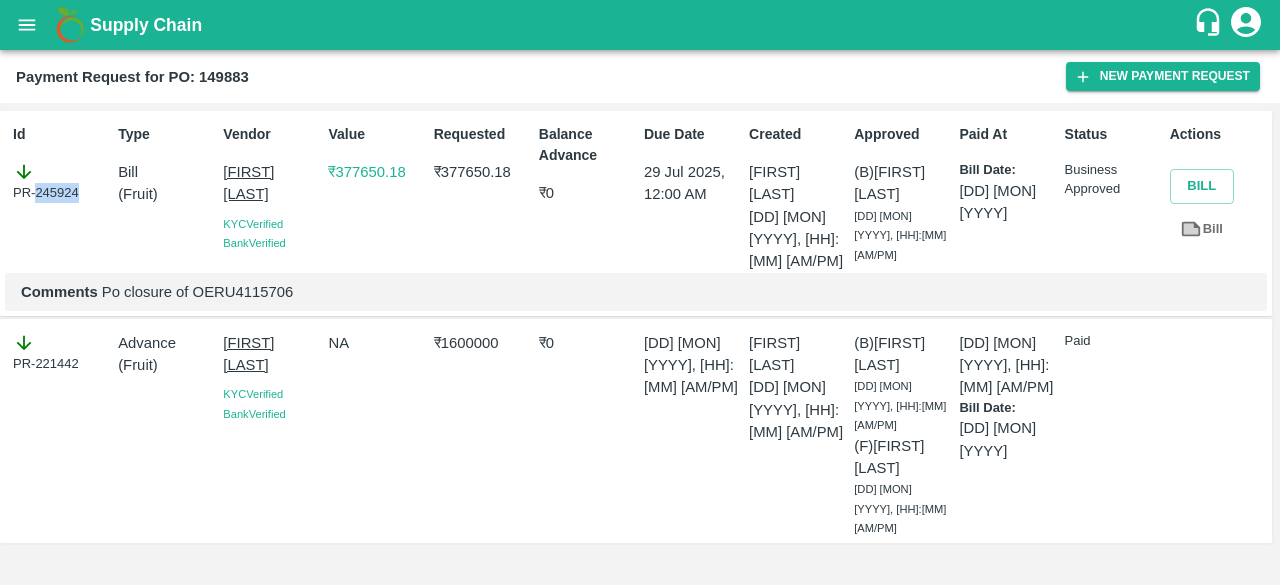 copy on "245924" 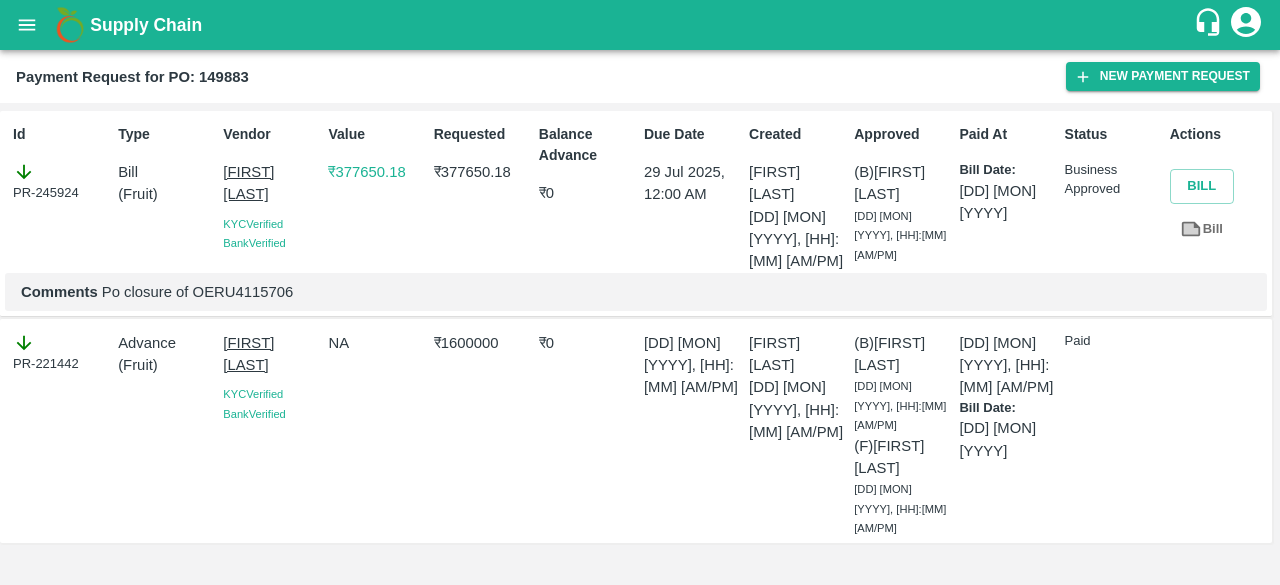 click on "Payment Request for PO: 149883" at bounding box center (132, 77) 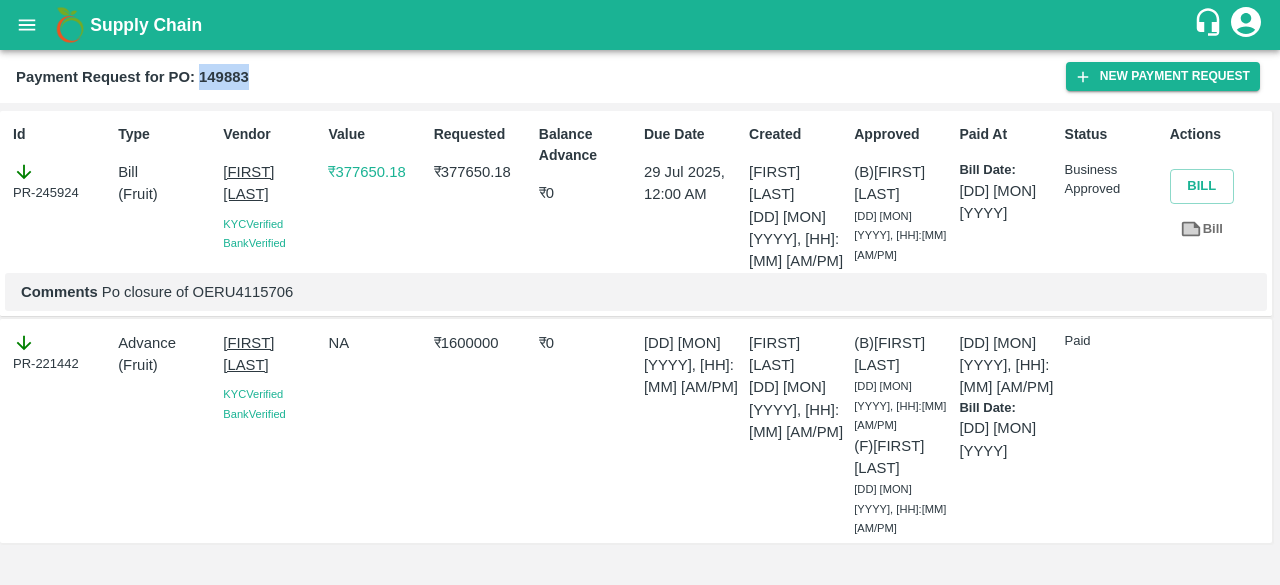 copy on "149883" 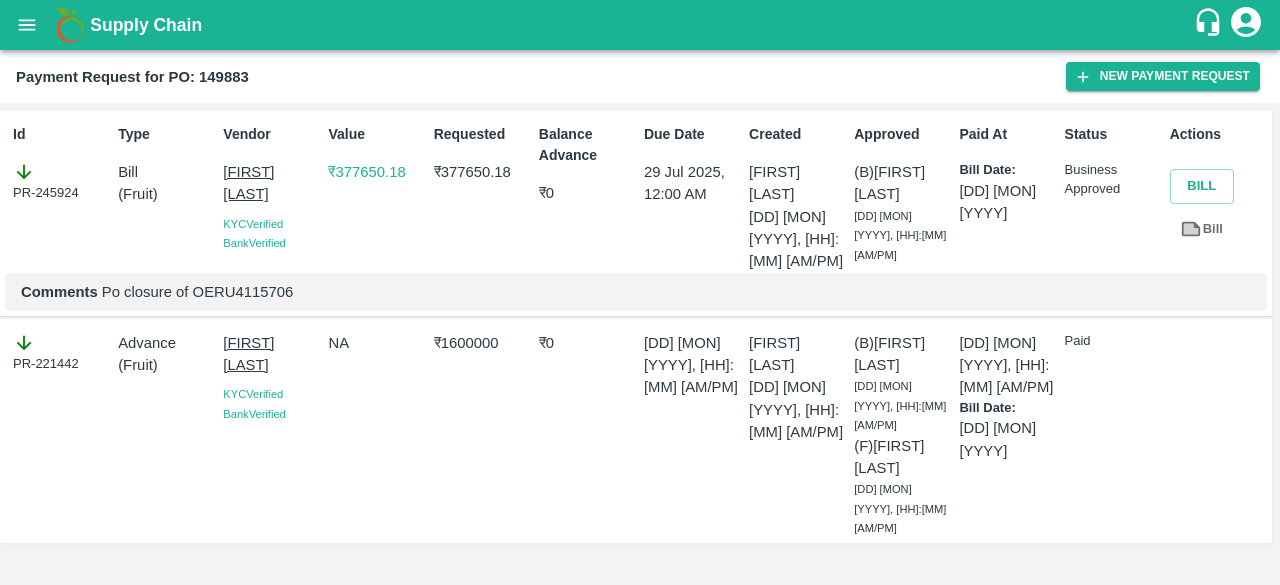 click on "₹  1600000" at bounding box center (482, 343) 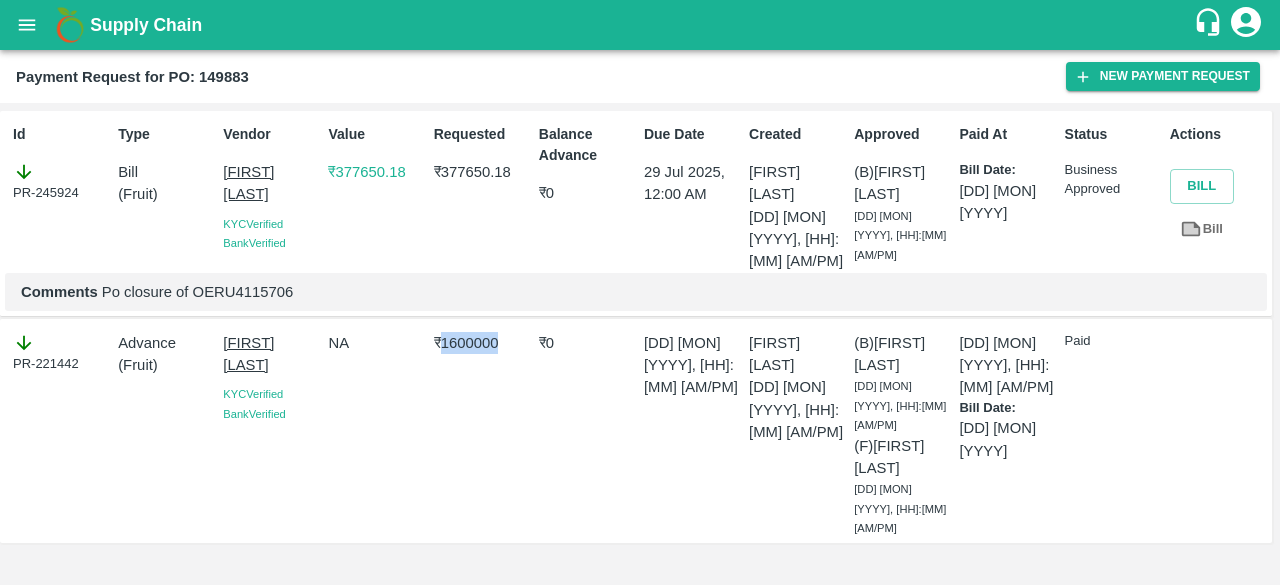 copy on "1600000" 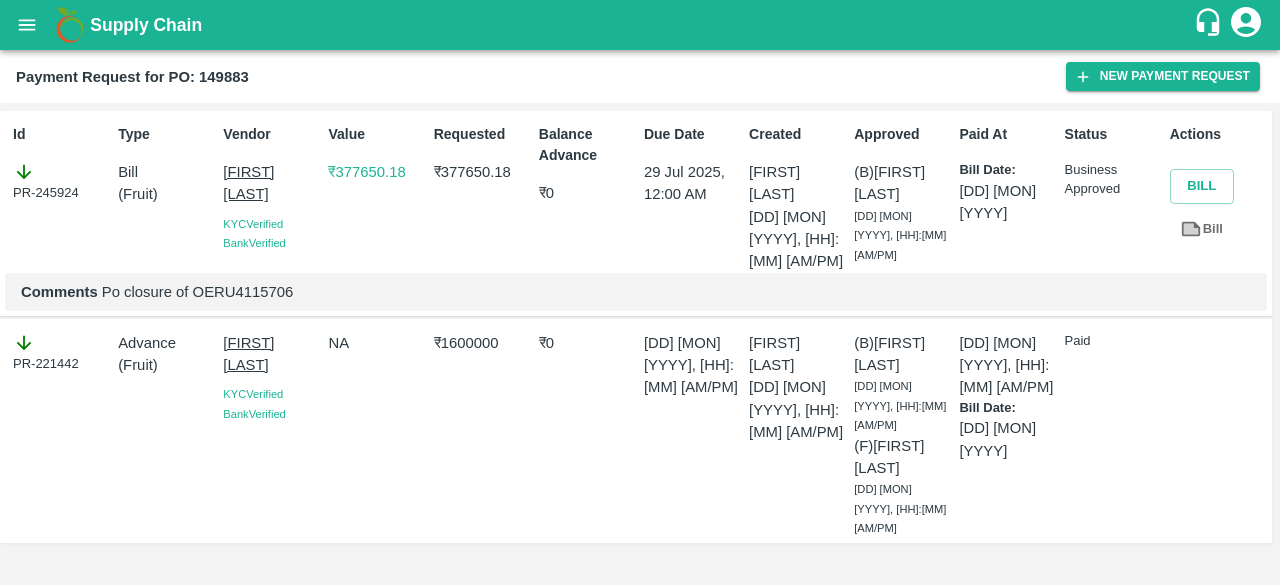 click on "₹  377650.18" at bounding box center (482, 172) 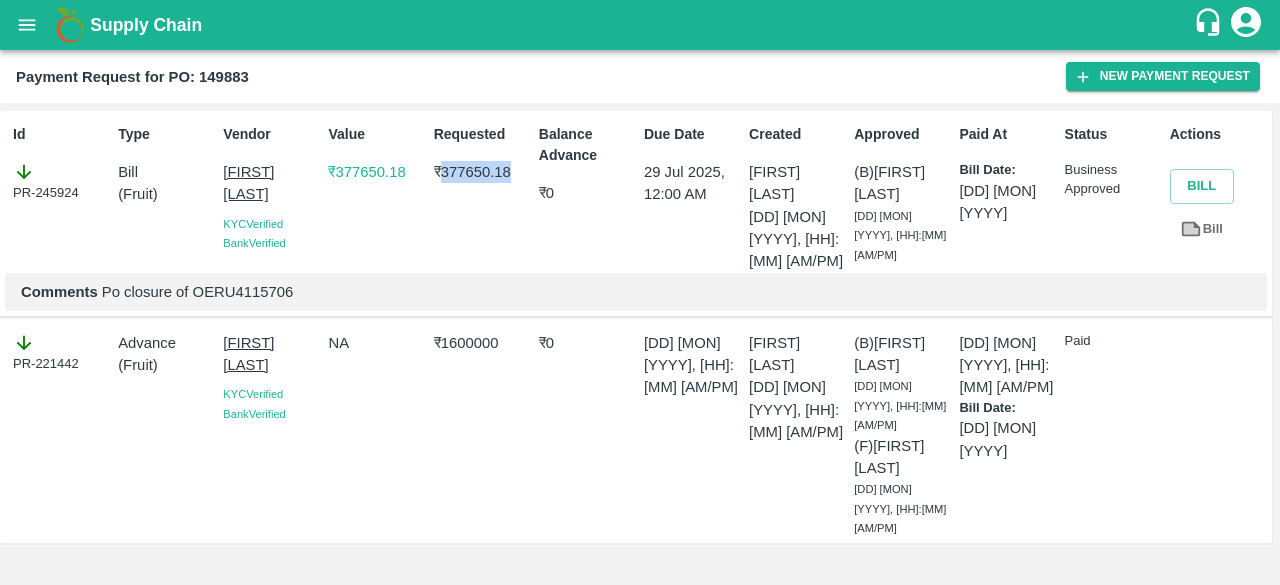copy on "377650.18" 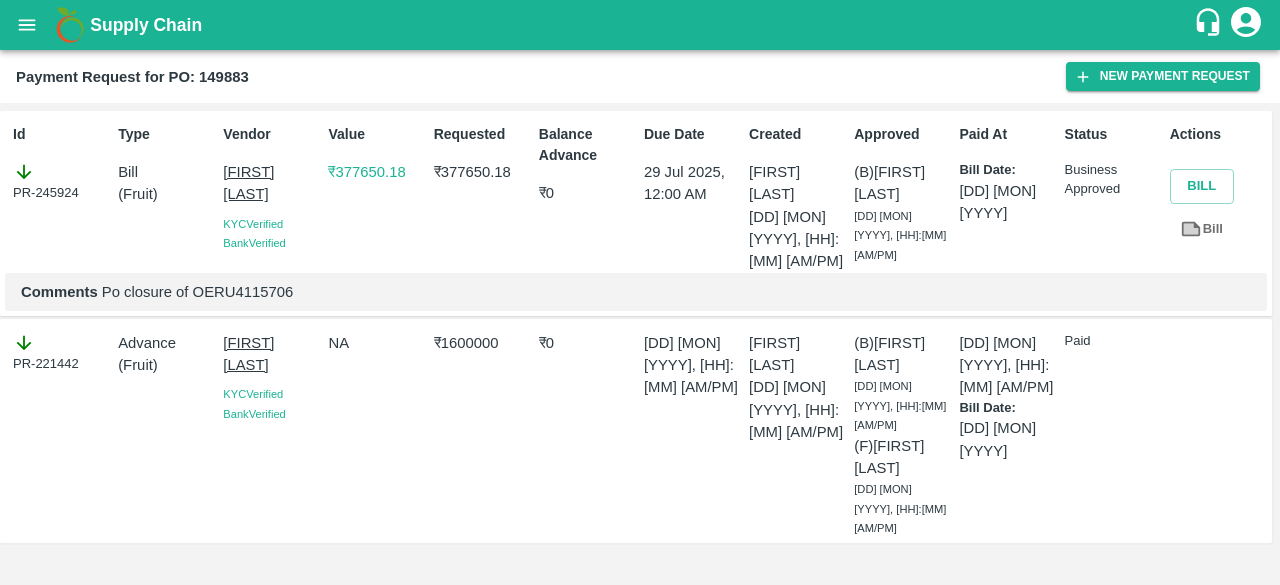 click on "Comments   Po closure of OERU4115706" at bounding box center (636, 292) 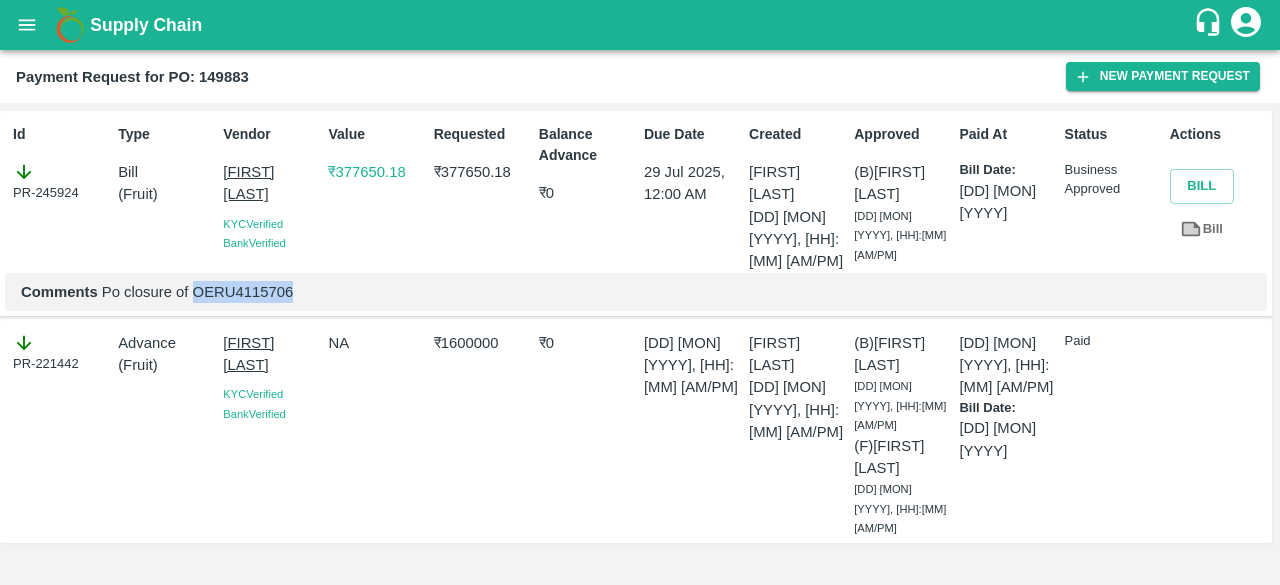 click on "Comments   Po closure of OERU4115706" at bounding box center [636, 292] 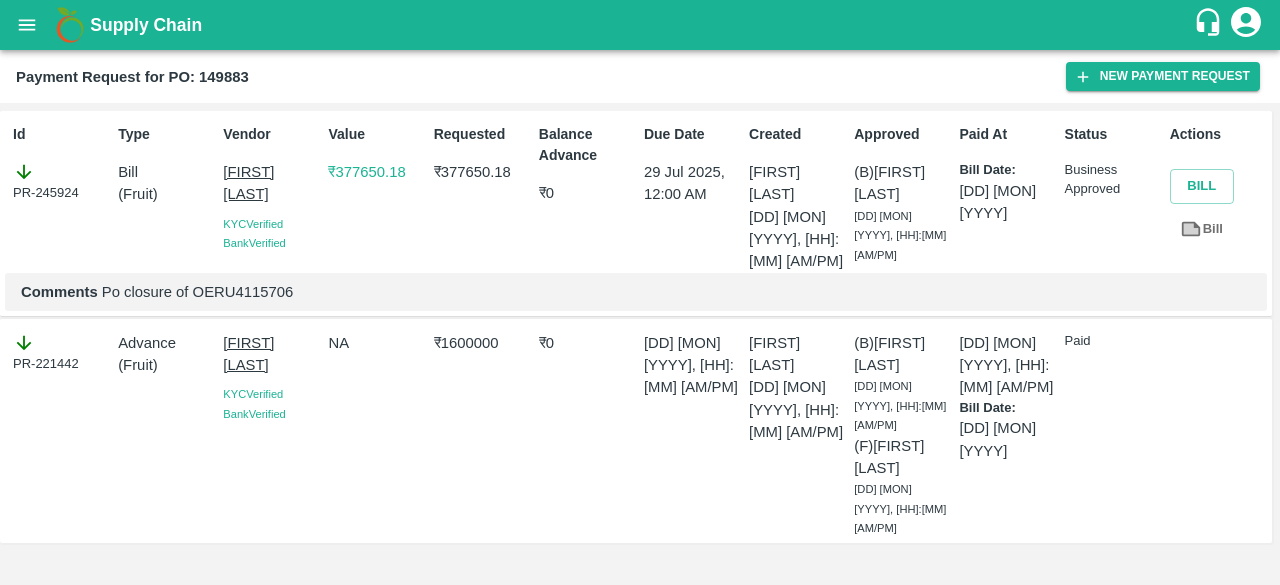 click on "₹  1600000" at bounding box center [482, 343] 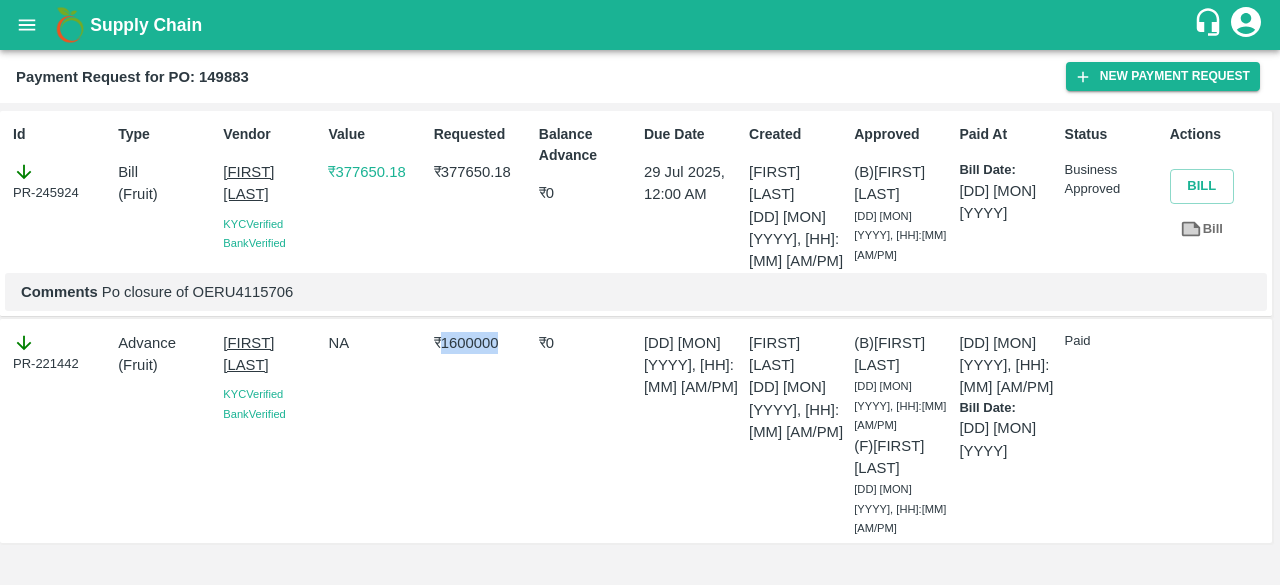 copy on "1600000" 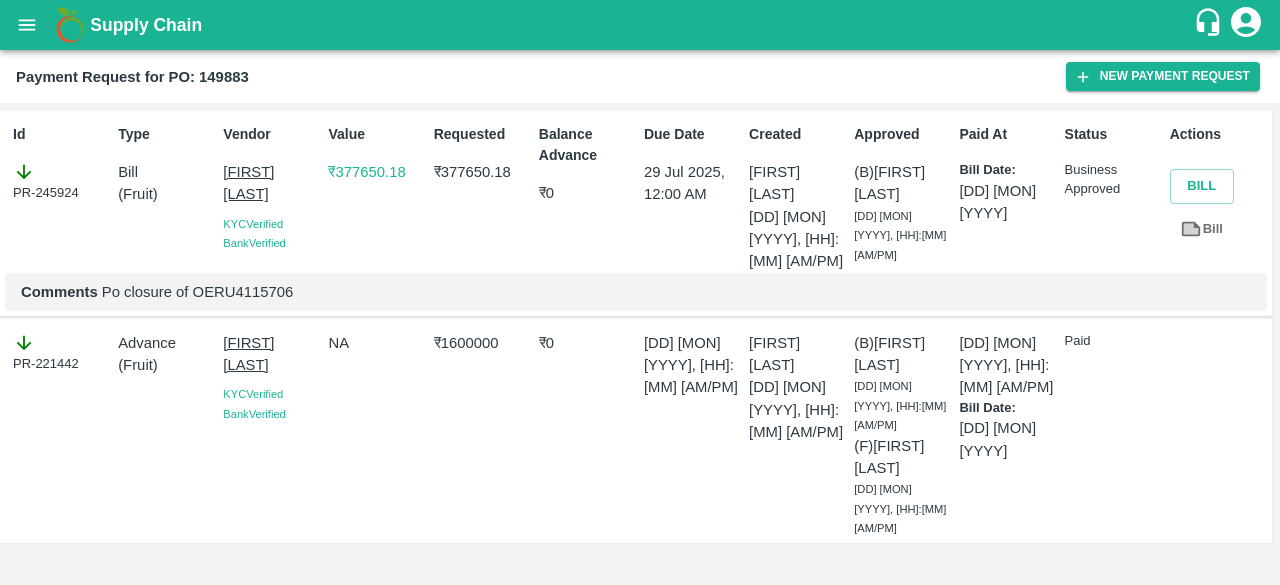 click on "Requested ₹  377650.18" at bounding box center [478, 194] 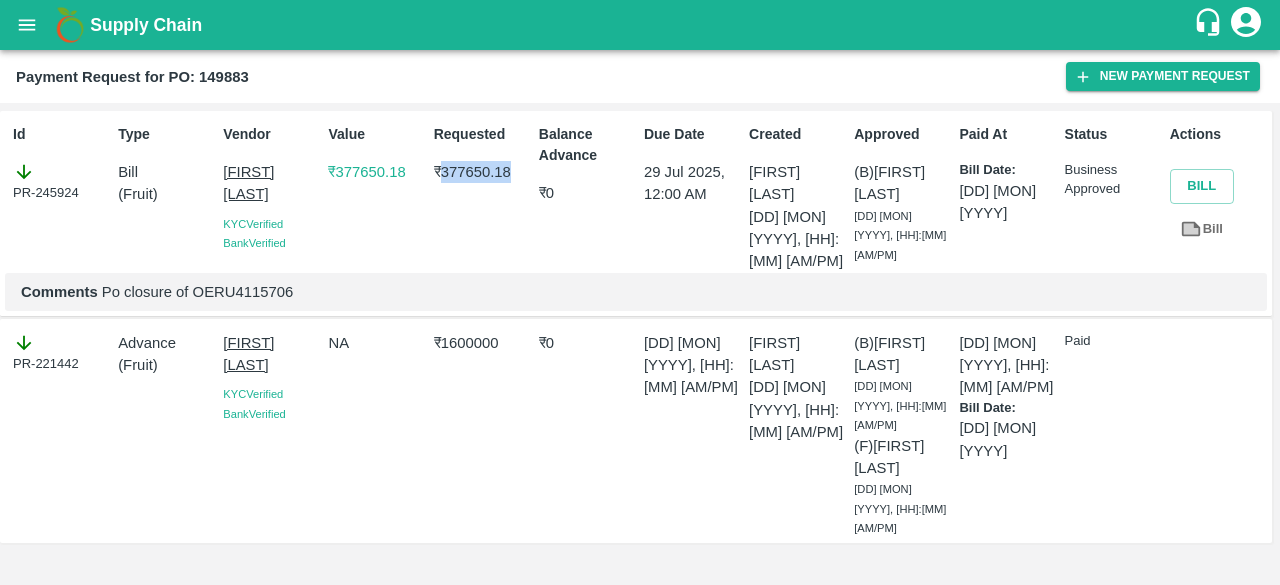 copy on "377650.18" 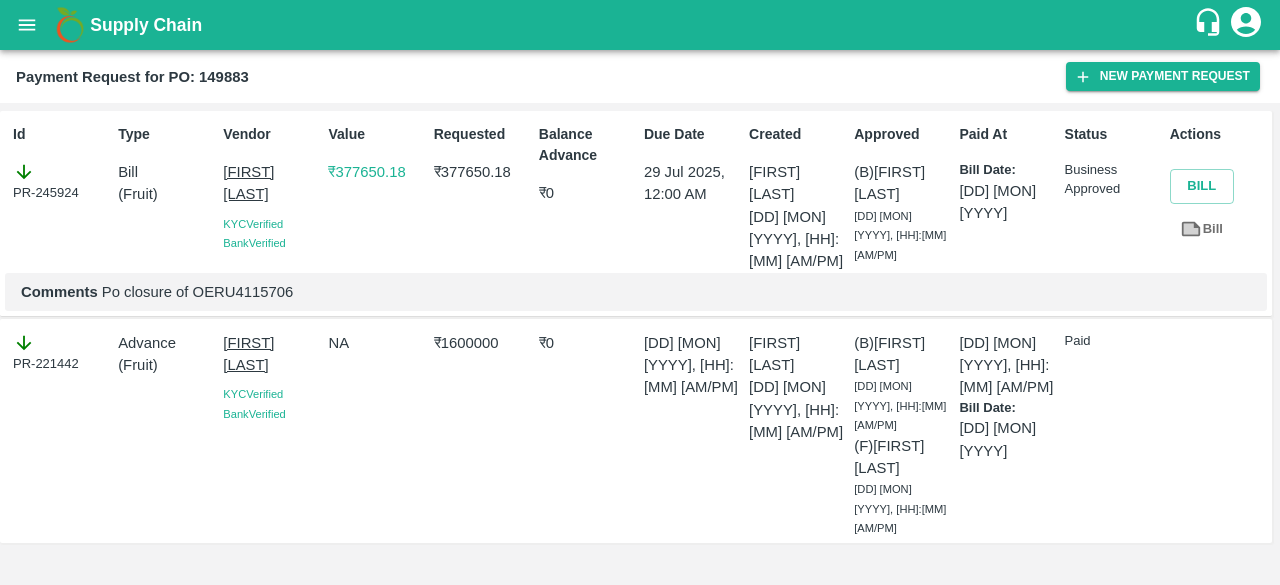 click on "Comments   Po closure of OERU4115706" at bounding box center (636, 292) 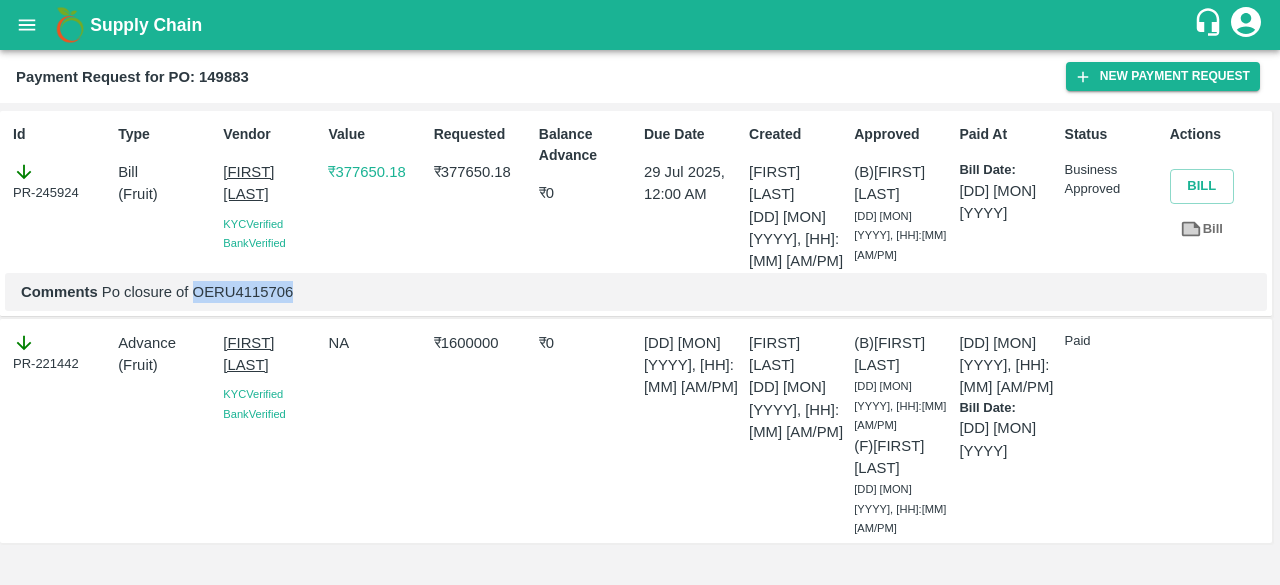 click on "Comments   Po closure of OERU4115706" at bounding box center (636, 292) 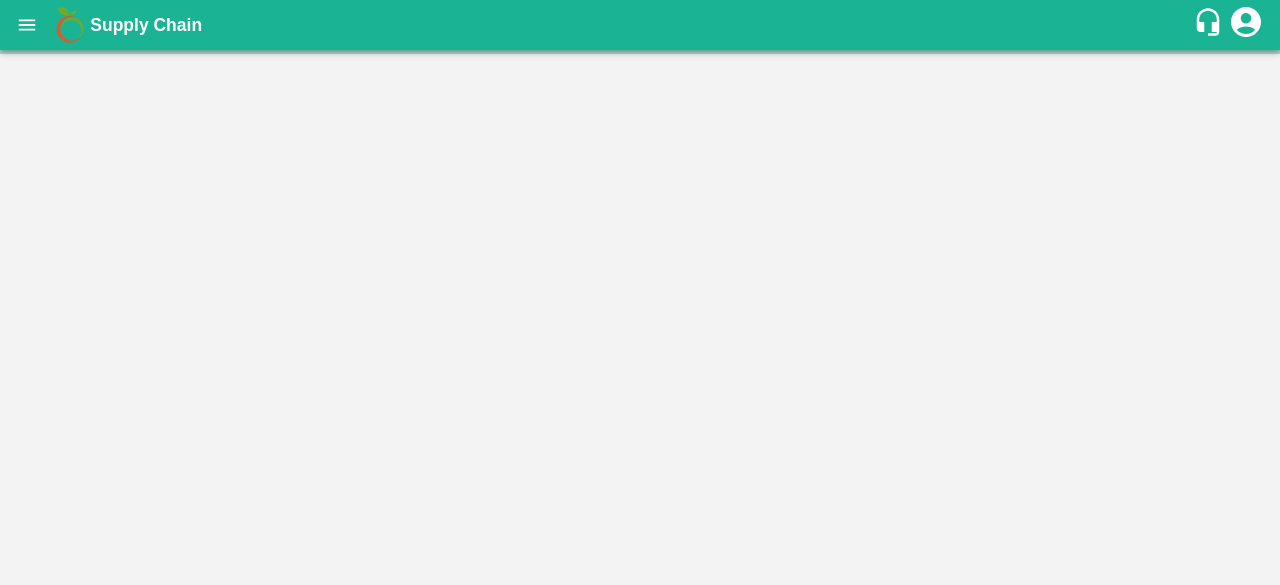 scroll, scrollTop: 0, scrollLeft: 0, axis: both 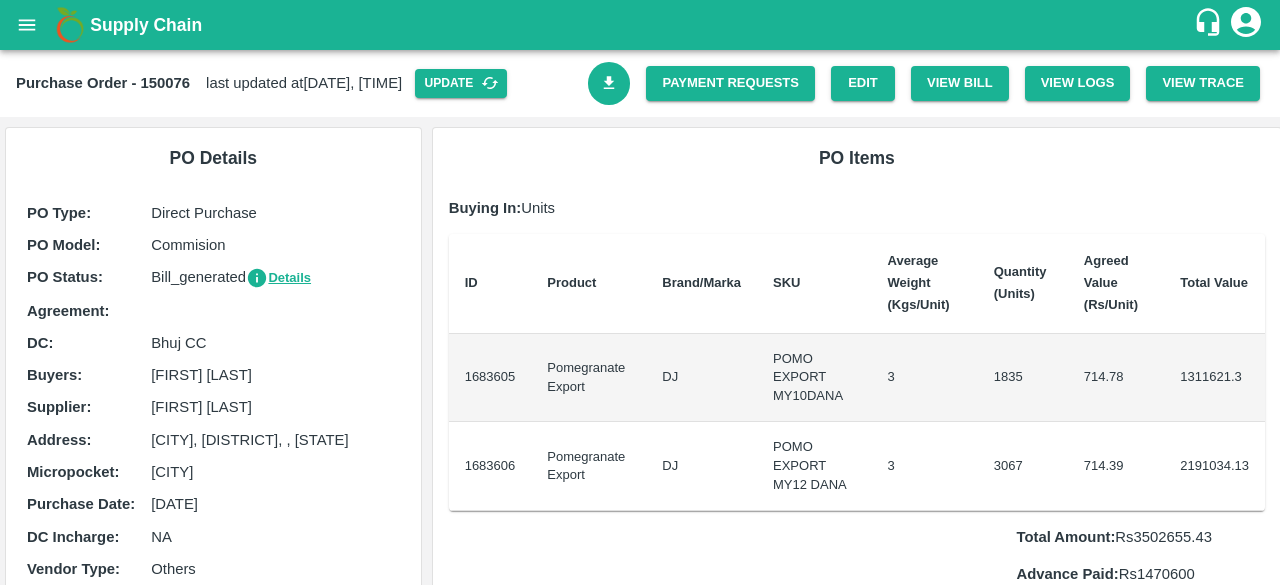 click on "Purchase Order - 150076" at bounding box center (103, 83) 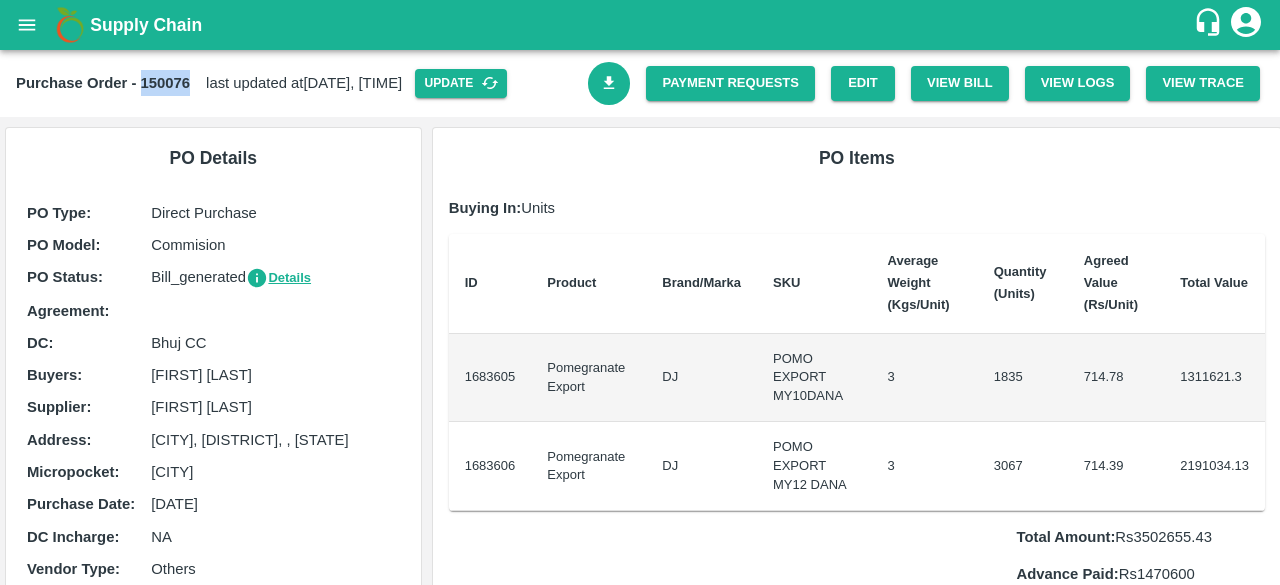 copy on "150076" 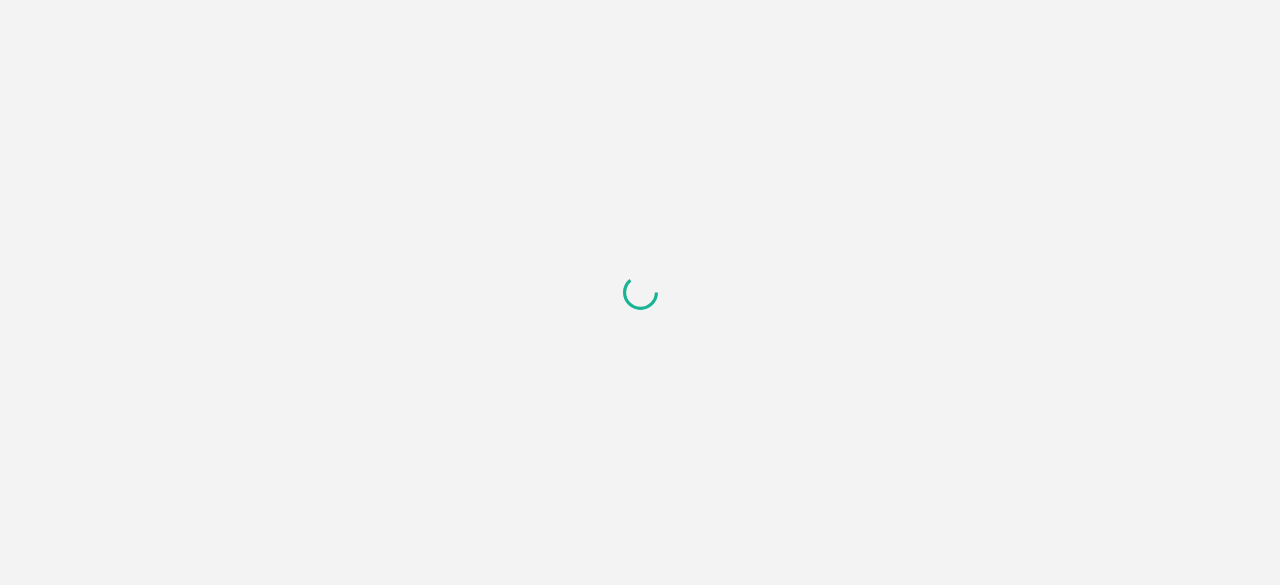 scroll, scrollTop: 0, scrollLeft: 0, axis: both 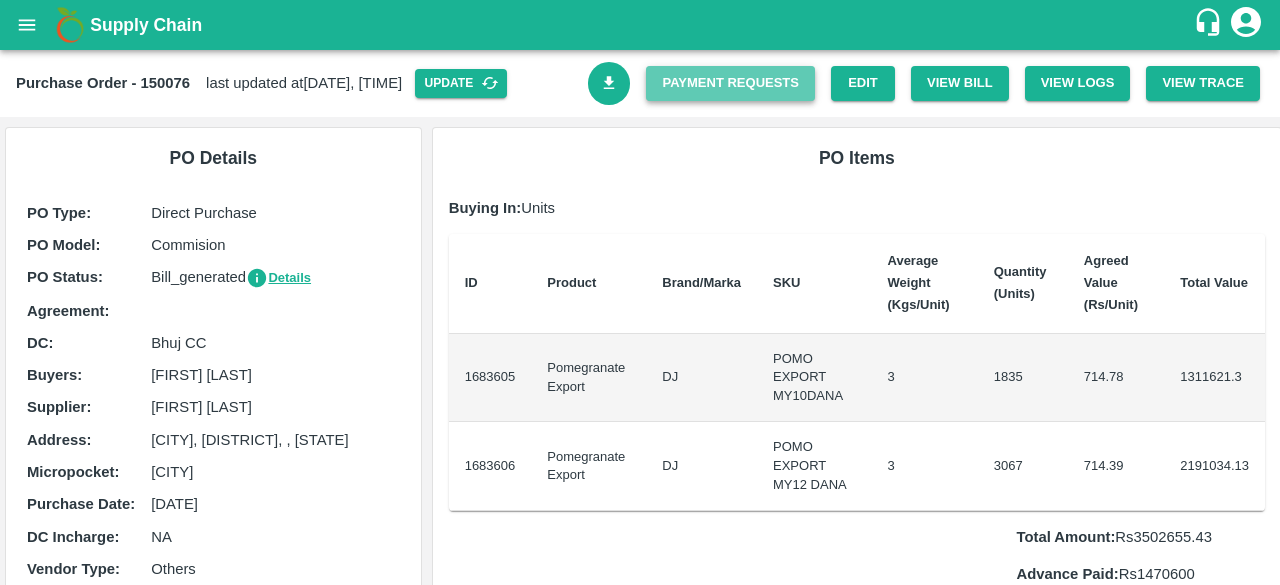 click on "Payment Requests" at bounding box center (730, 83) 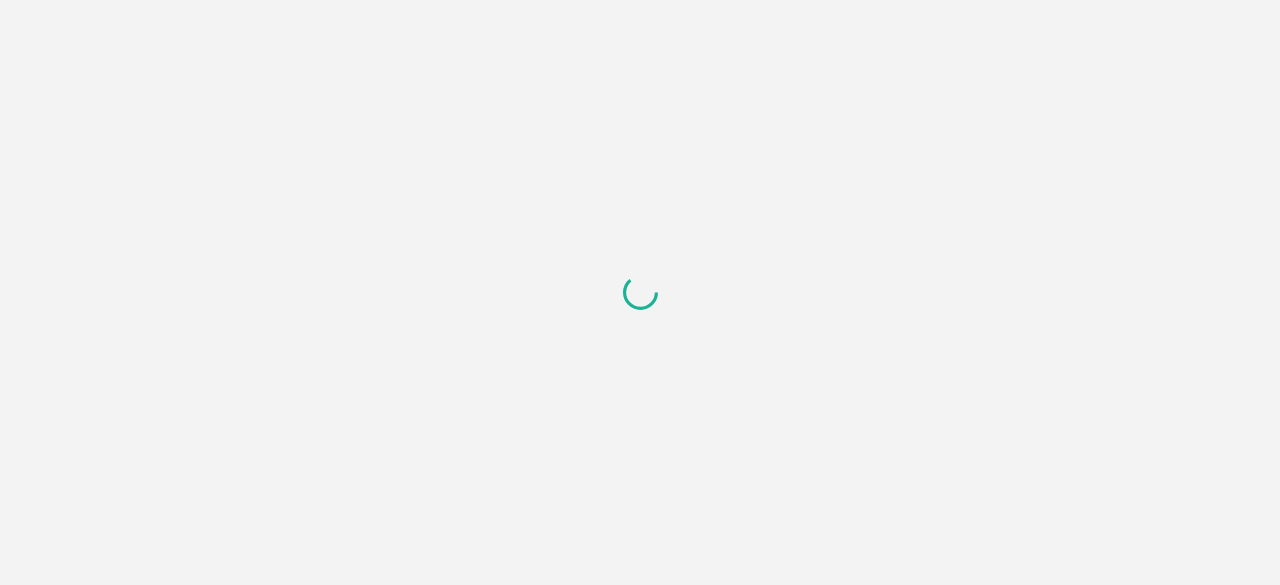 scroll, scrollTop: 0, scrollLeft: 0, axis: both 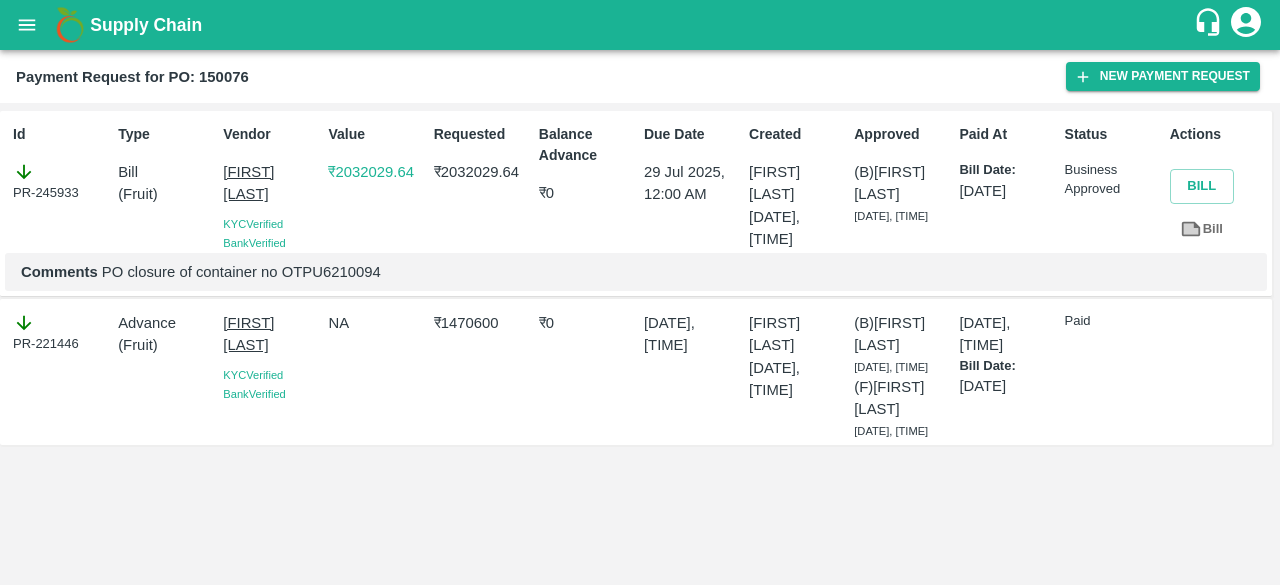 click on "PR-245933" at bounding box center (61, 182) 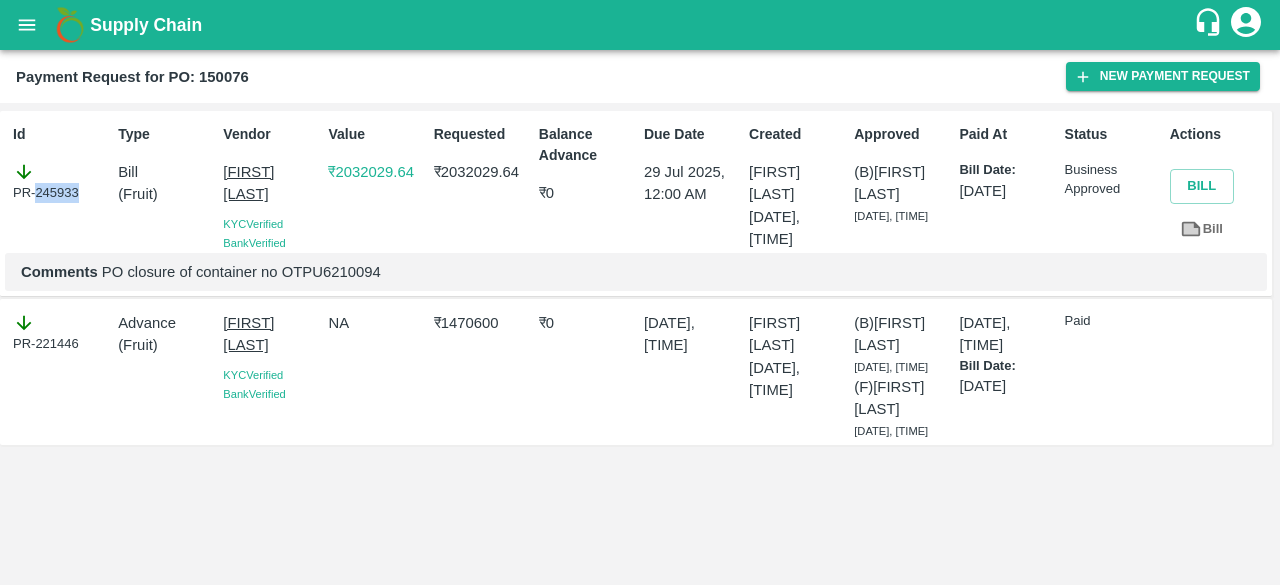 click on "PR-245933" at bounding box center (61, 182) 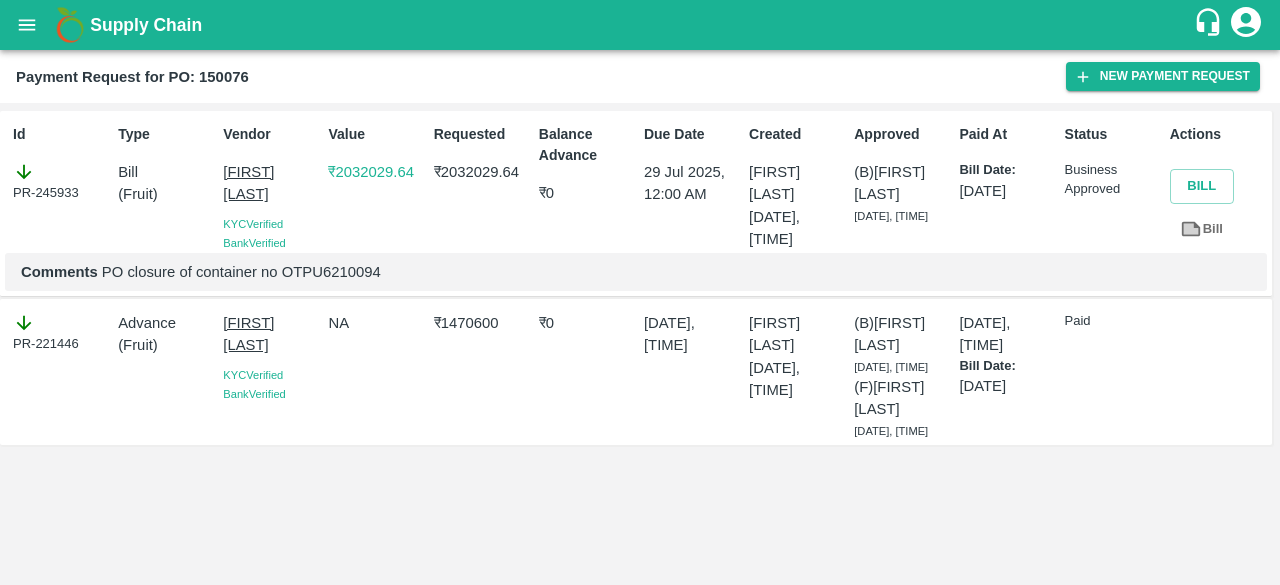 click on "₹  1470600" at bounding box center [482, 323] 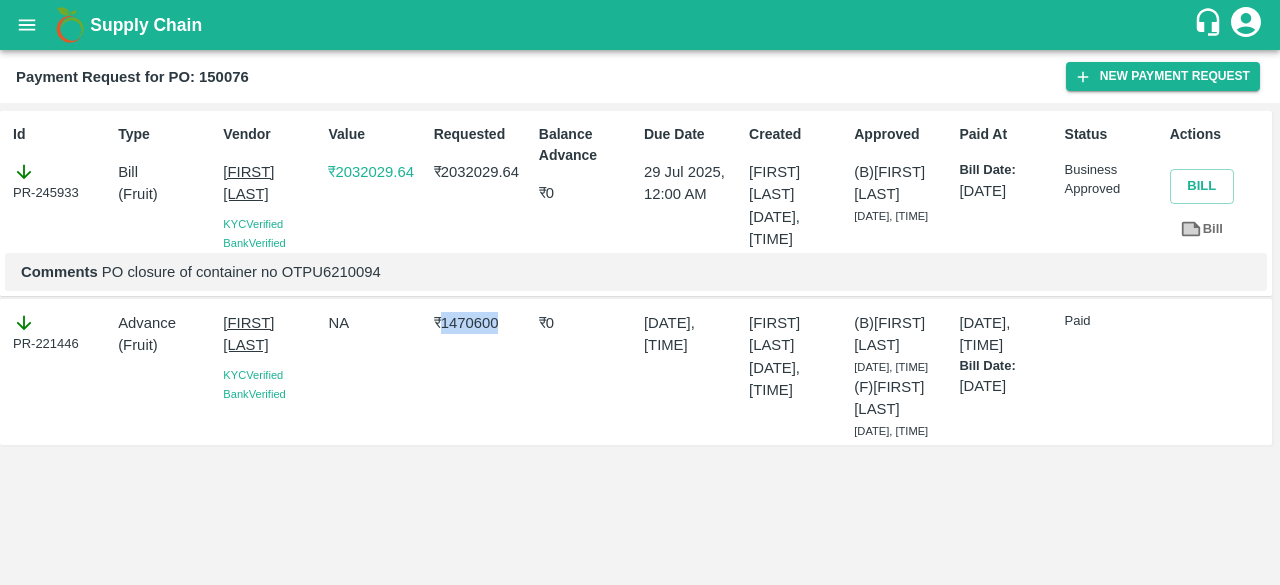 copy on "1470600" 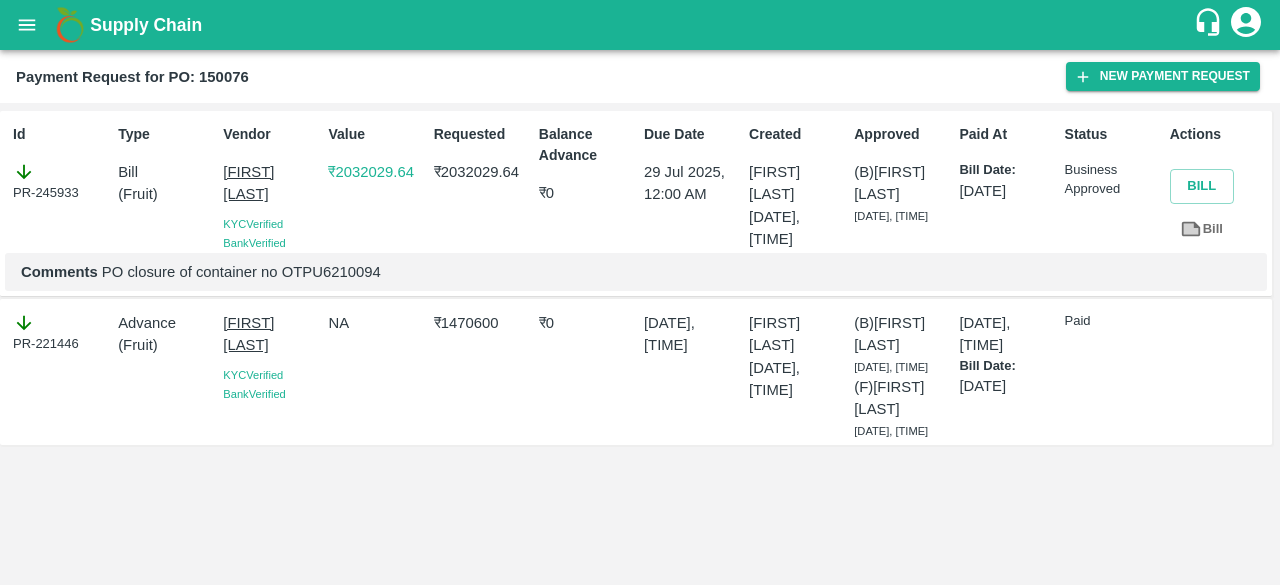 click on "₹  2032029.64" at bounding box center (482, 172) 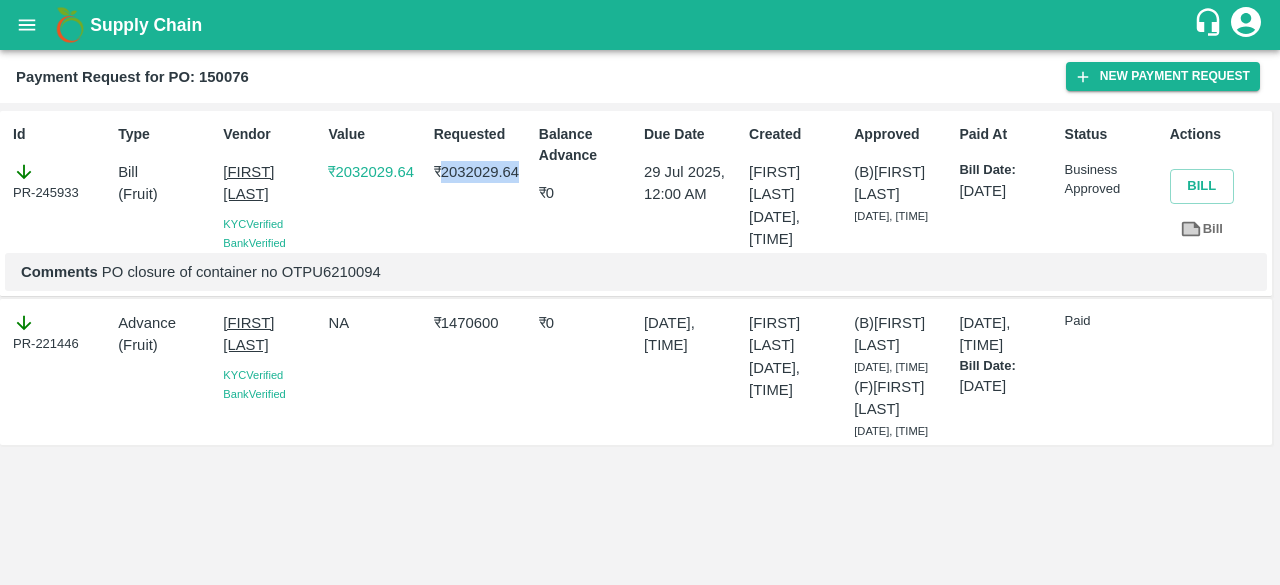 copy on "2032029.64" 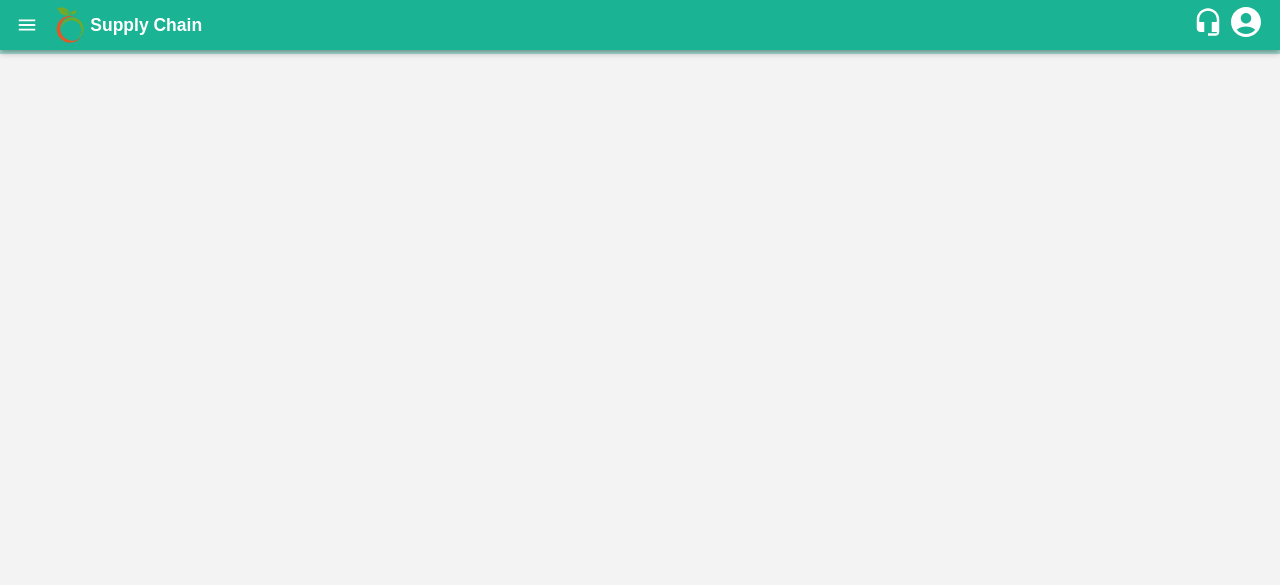 scroll, scrollTop: 0, scrollLeft: 0, axis: both 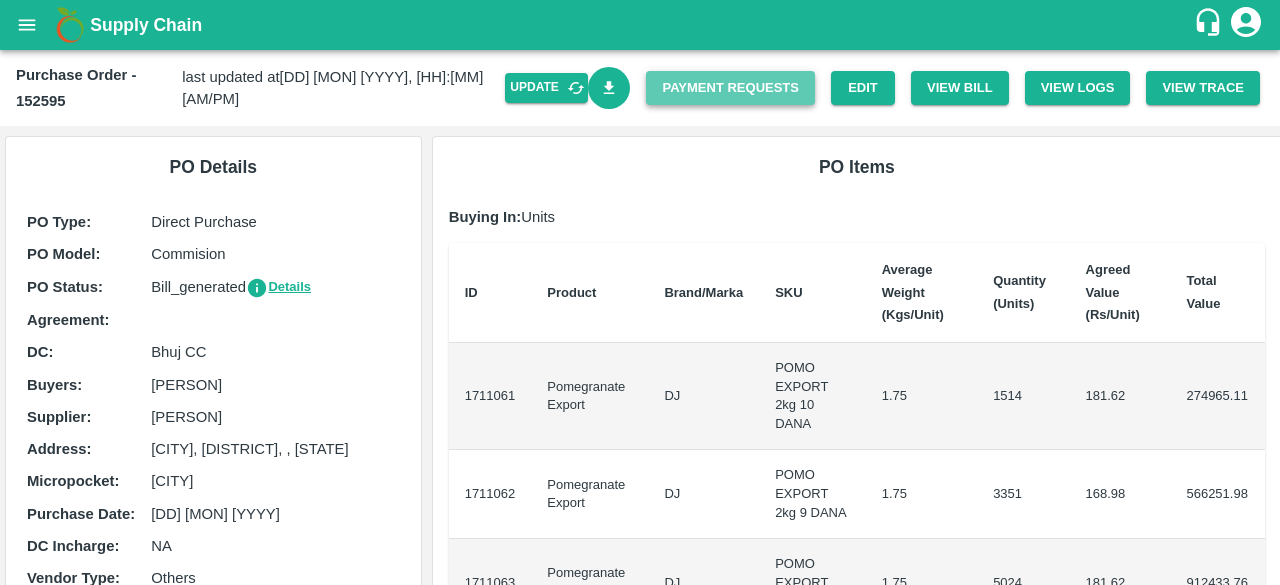 click on "Payment Requests" at bounding box center [730, 88] 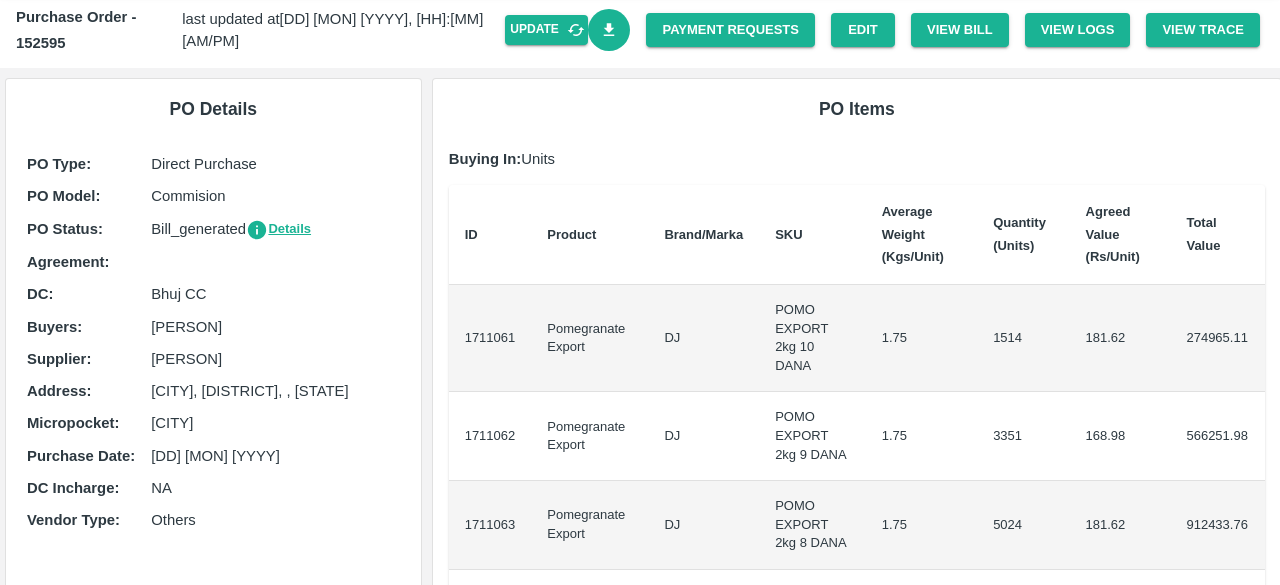 scroll, scrollTop: 0, scrollLeft: 0, axis: both 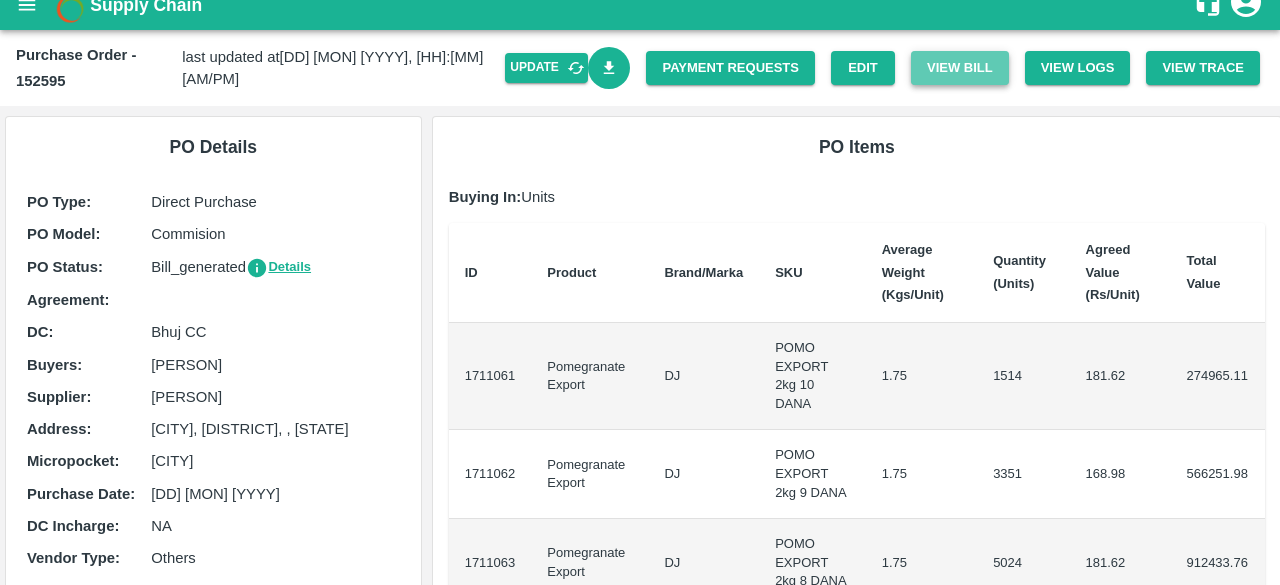 click on "View Bill" at bounding box center [960, 68] 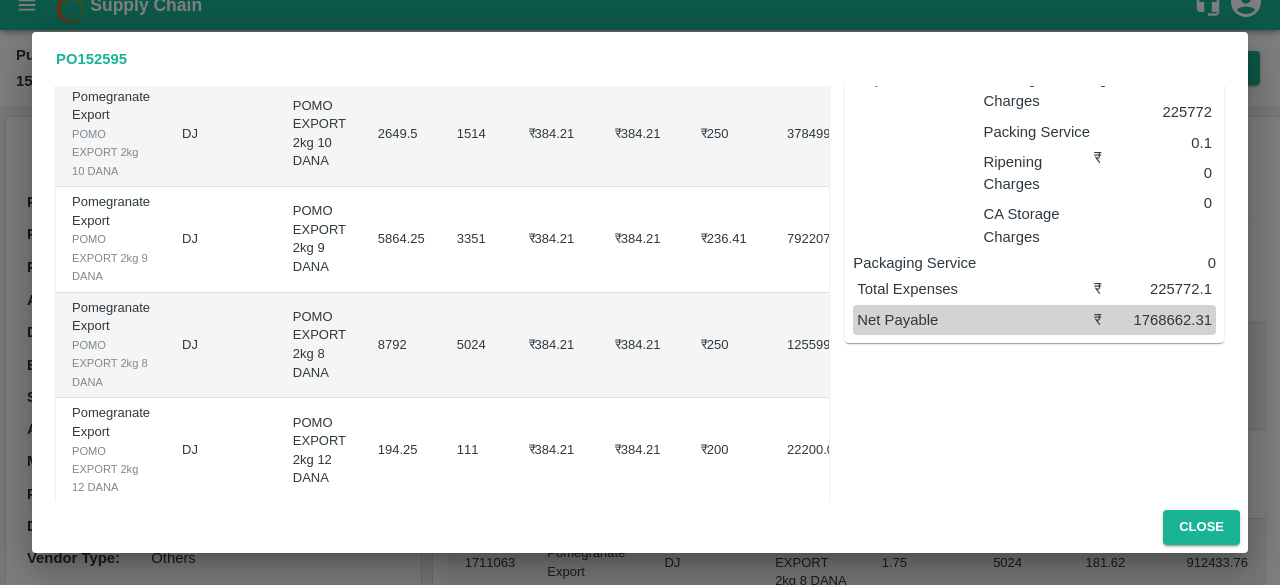 scroll, scrollTop: 237, scrollLeft: 0, axis: vertical 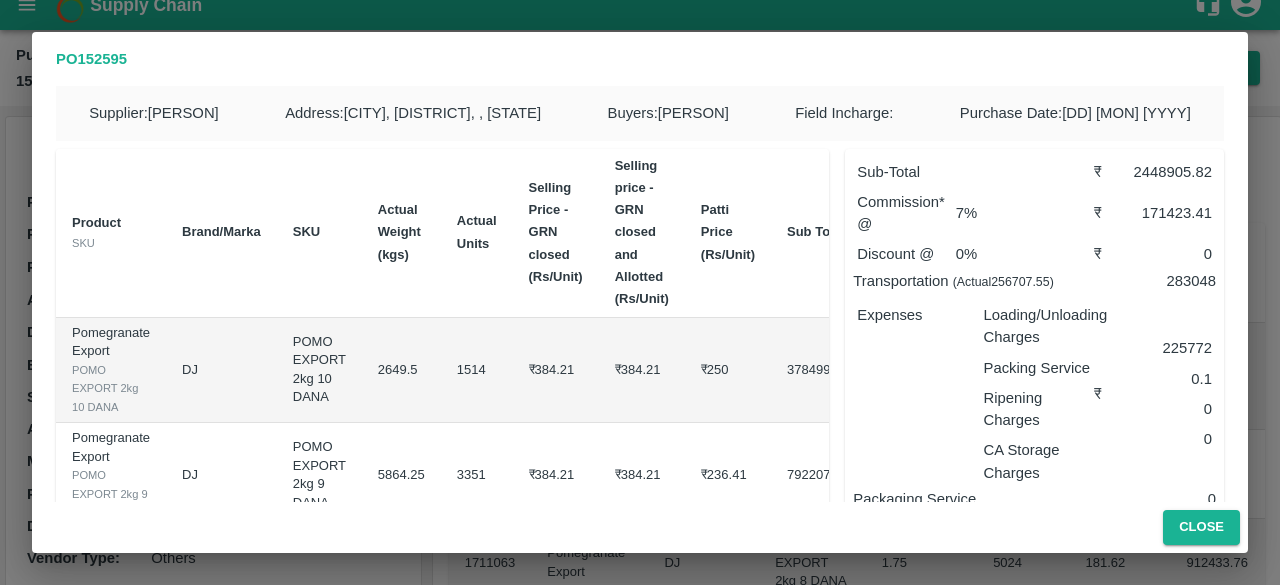 click on "2448905.82" at bounding box center [1167, 172] 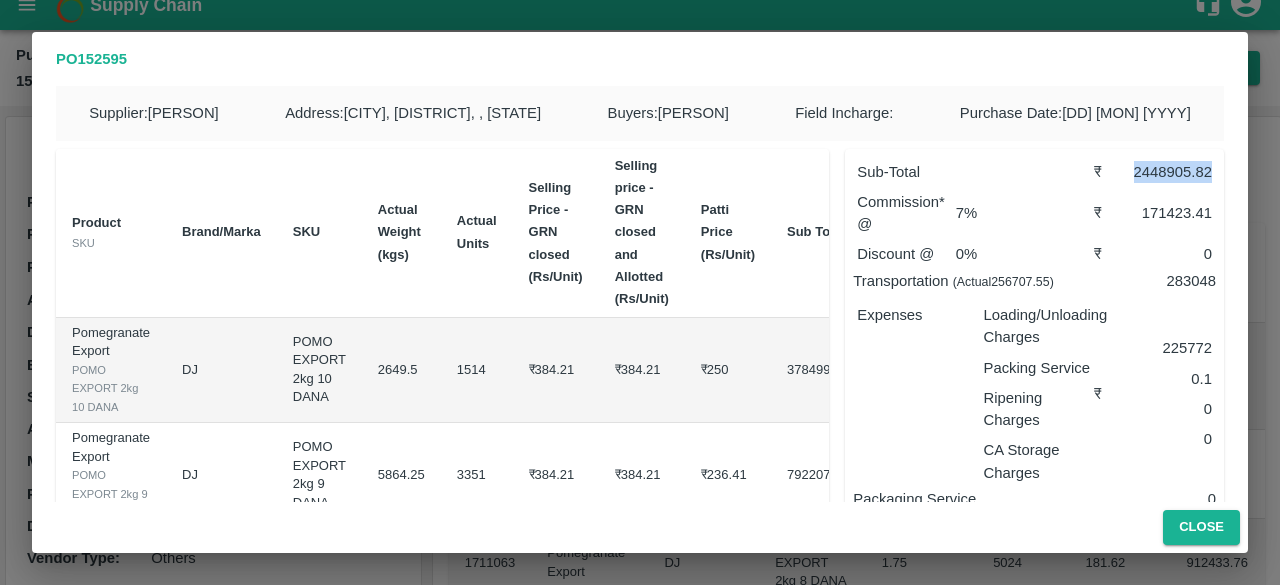 click on "2448905.82" at bounding box center (1167, 172) 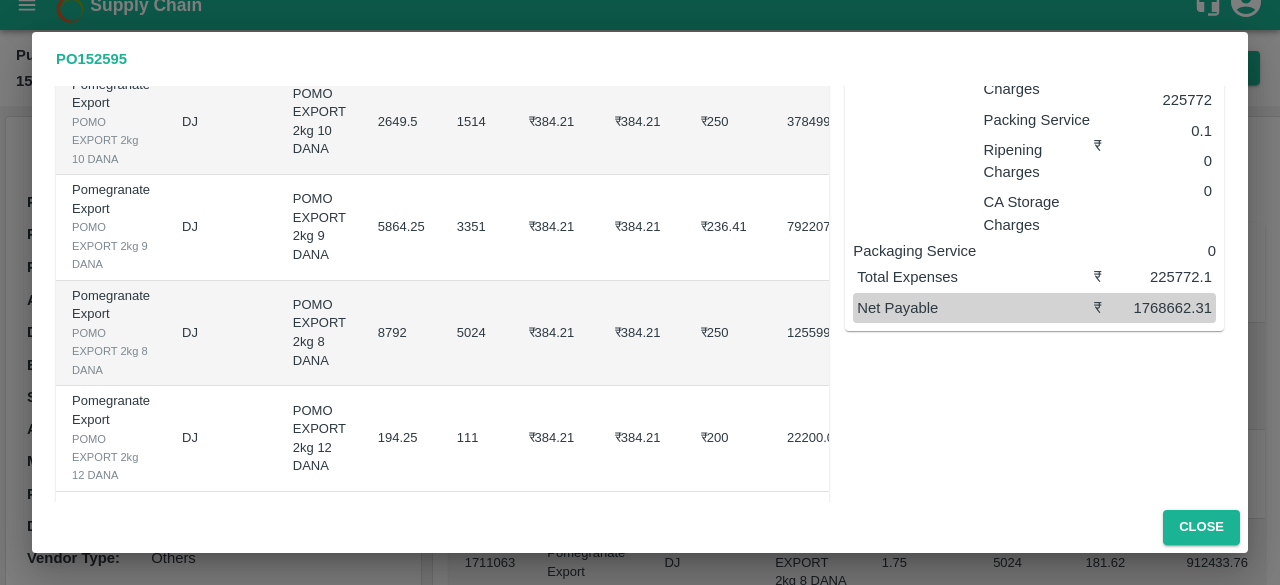 scroll, scrollTop: 249, scrollLeft: 0, axis: vertical 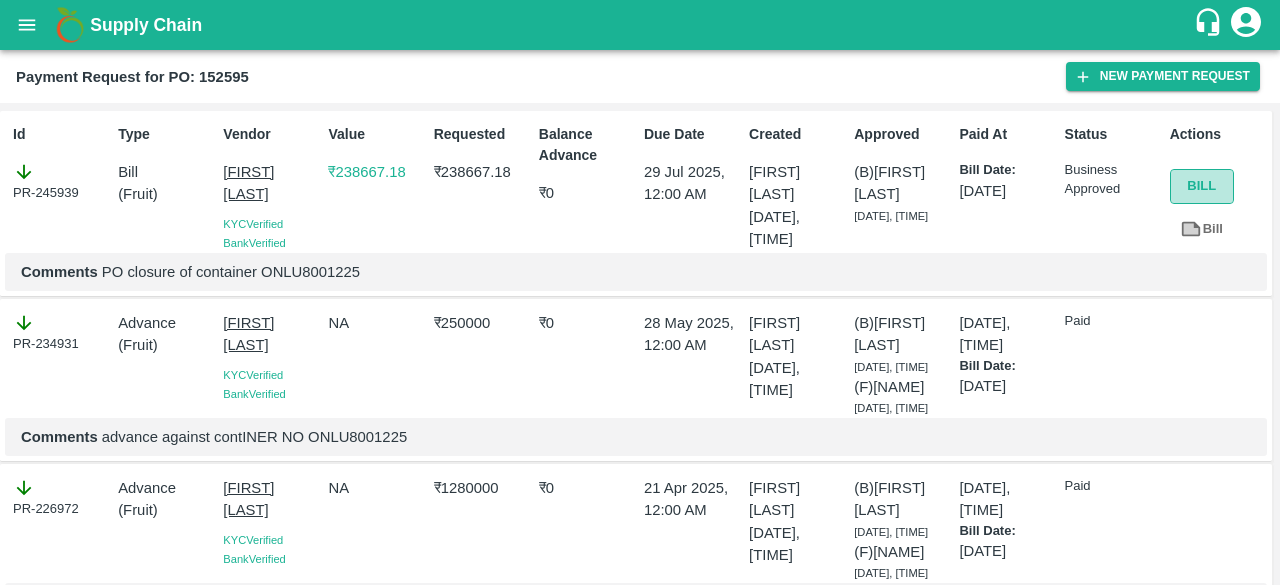 click on "Bill" at bounding box center (1202, 186) 